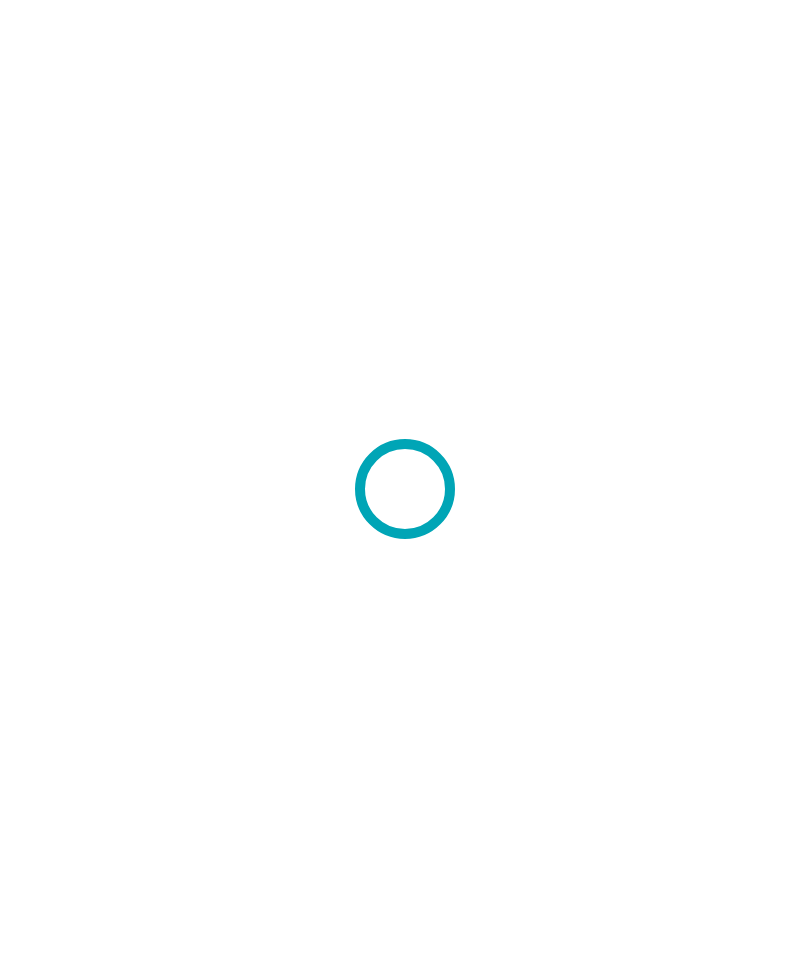scroll, scrollTop: 0, scrollLeft: 0, axis: both 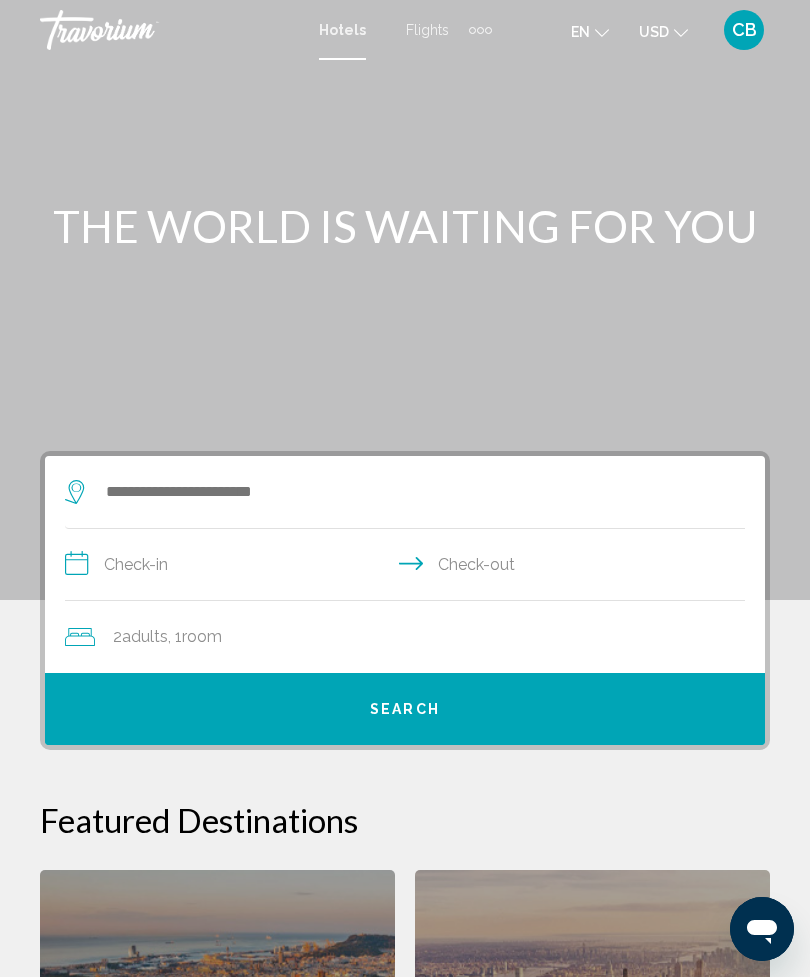 click 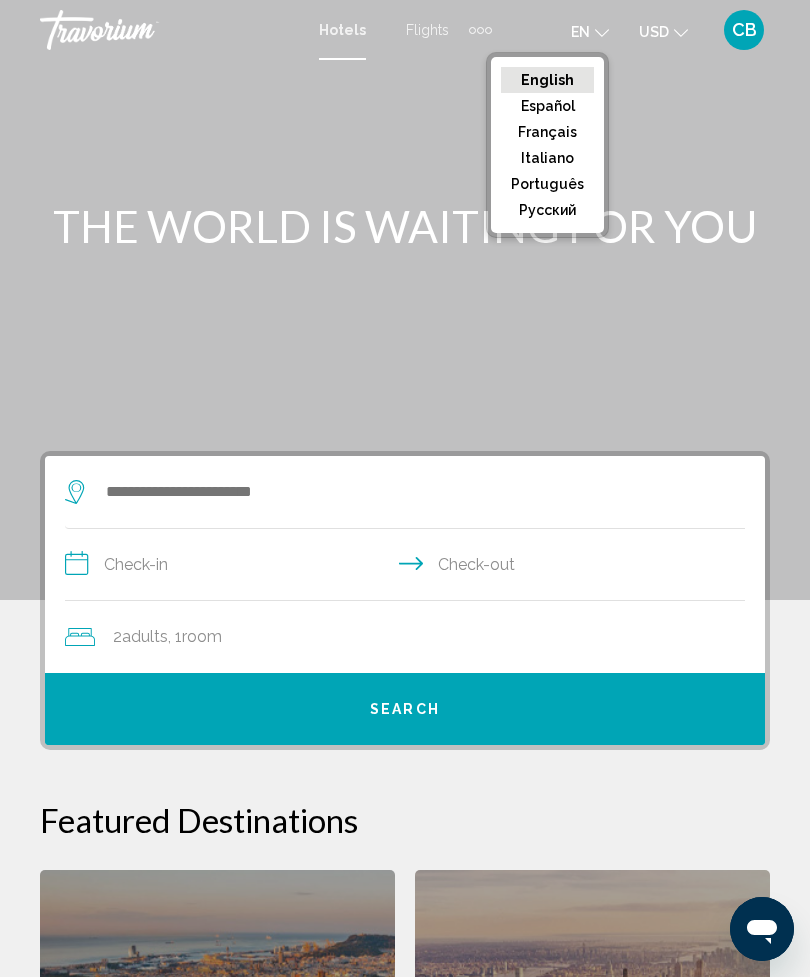 click on "Français" 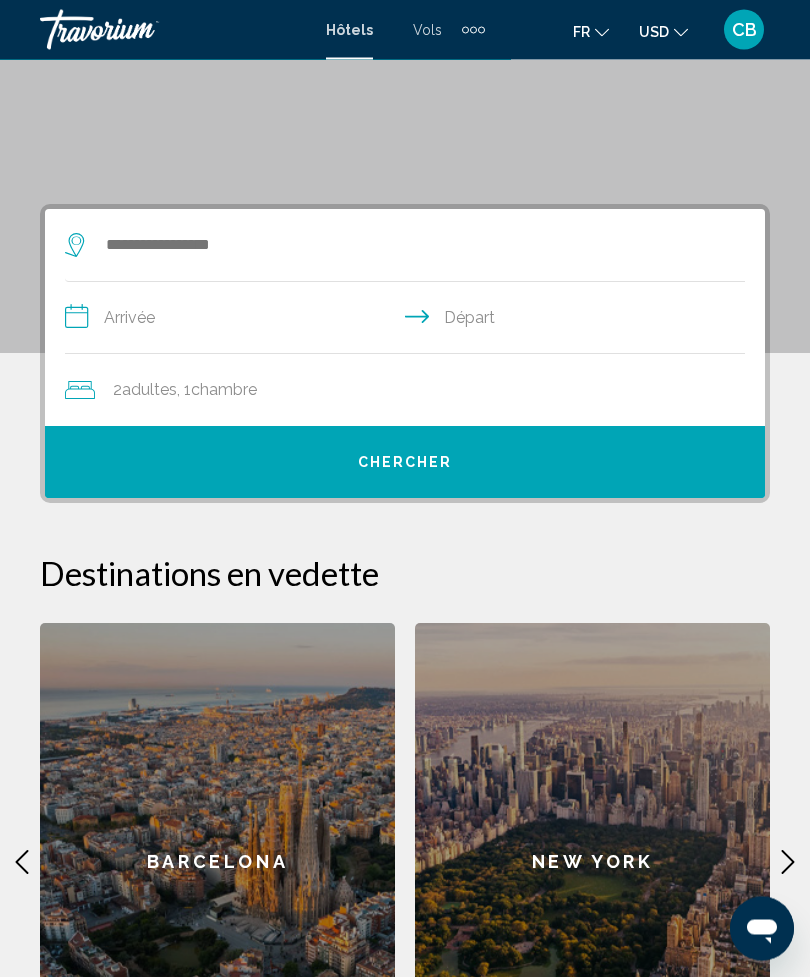 scroll, scrollTop: 223, scrollLeft: 0, axis: vertical 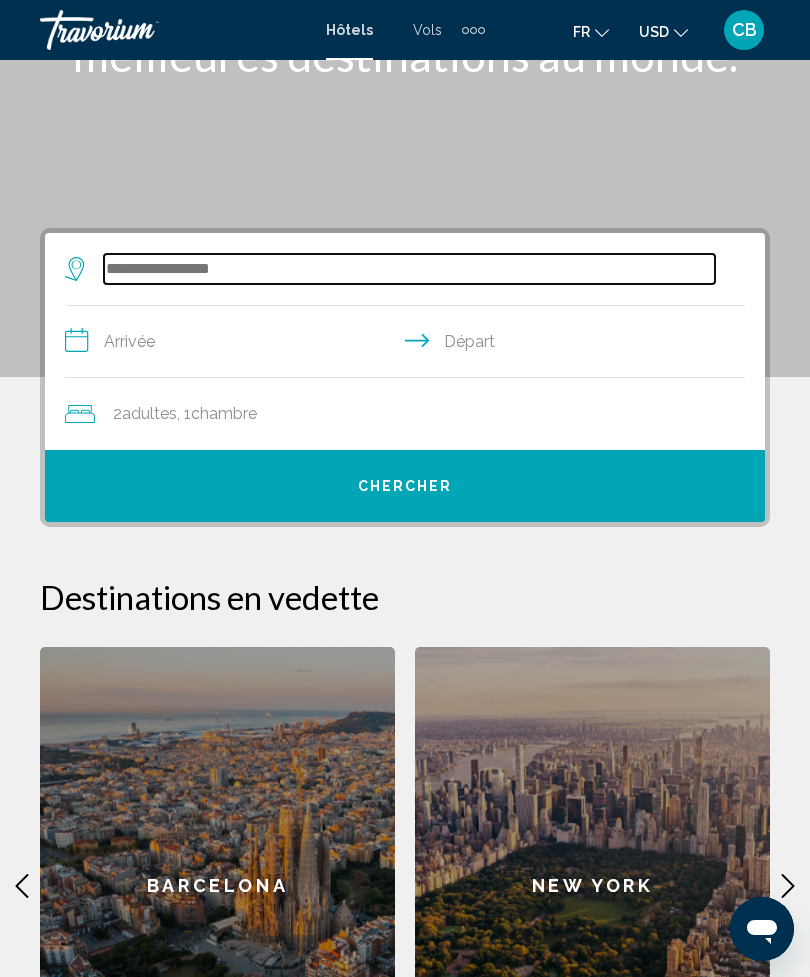 click at bounding box center [409, 269] 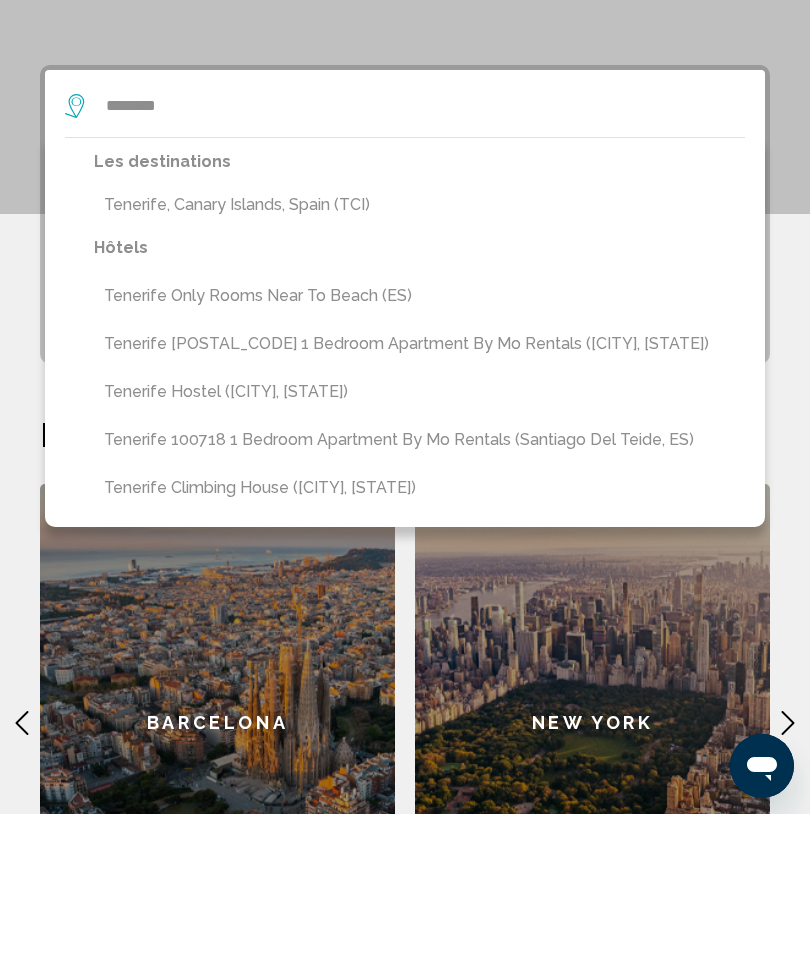 click on "Tenerife, Canary Islands, Spain (TCI)" at bounding box center (419, 368) 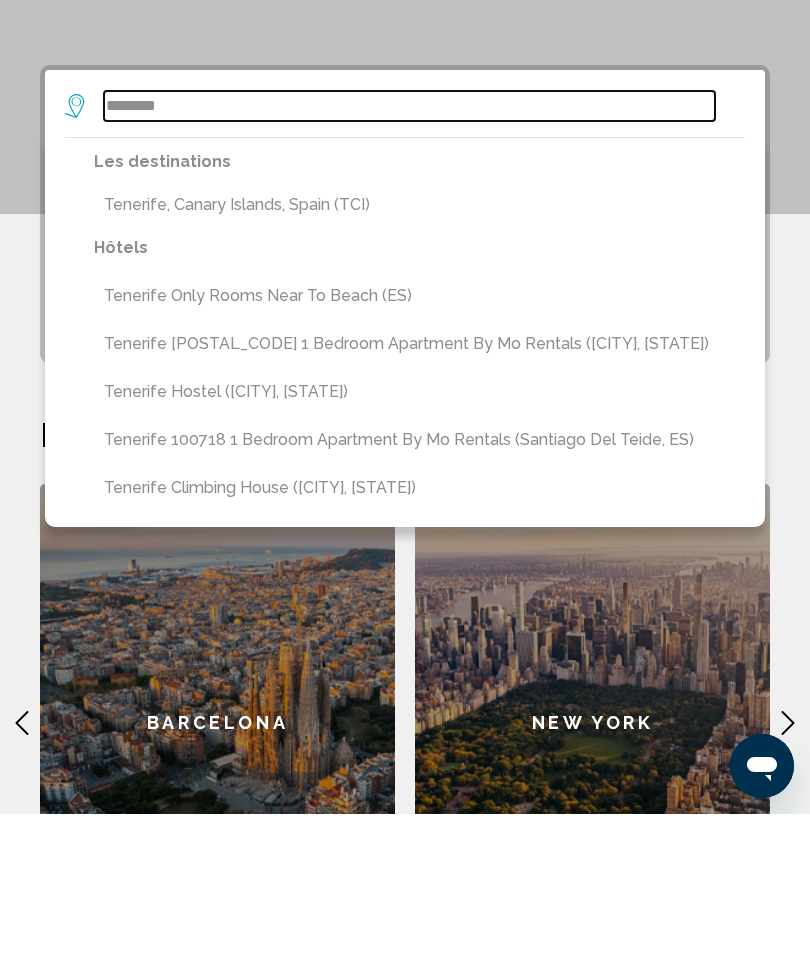 type on "**********" 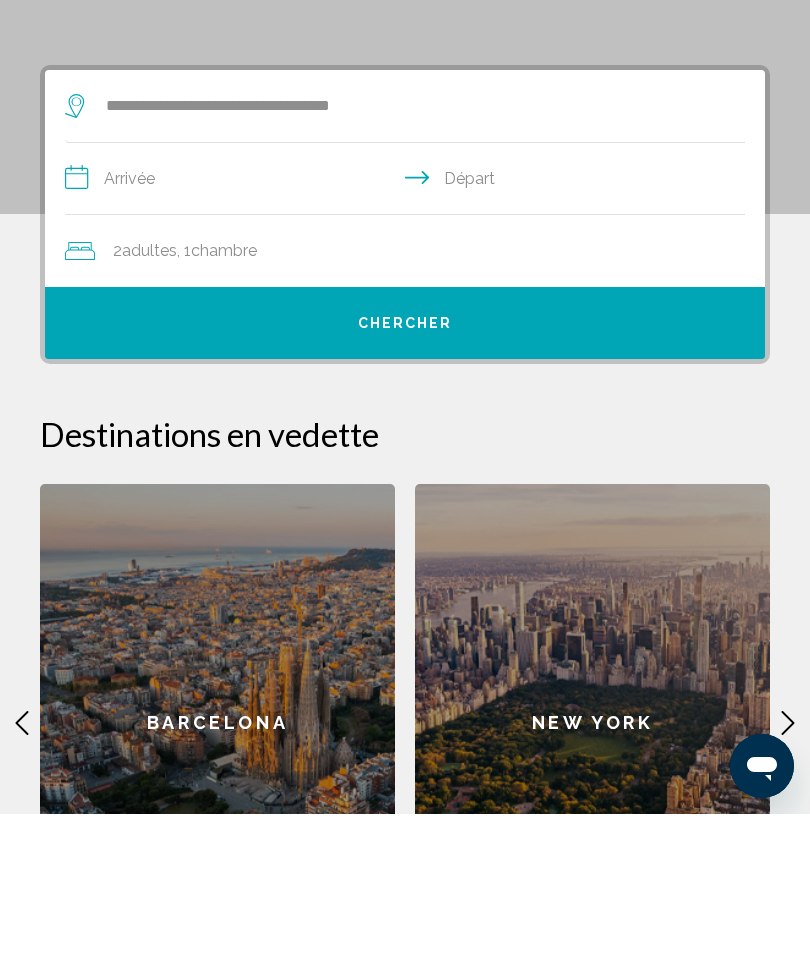 click on "**********" at bounding box center (409, 344) 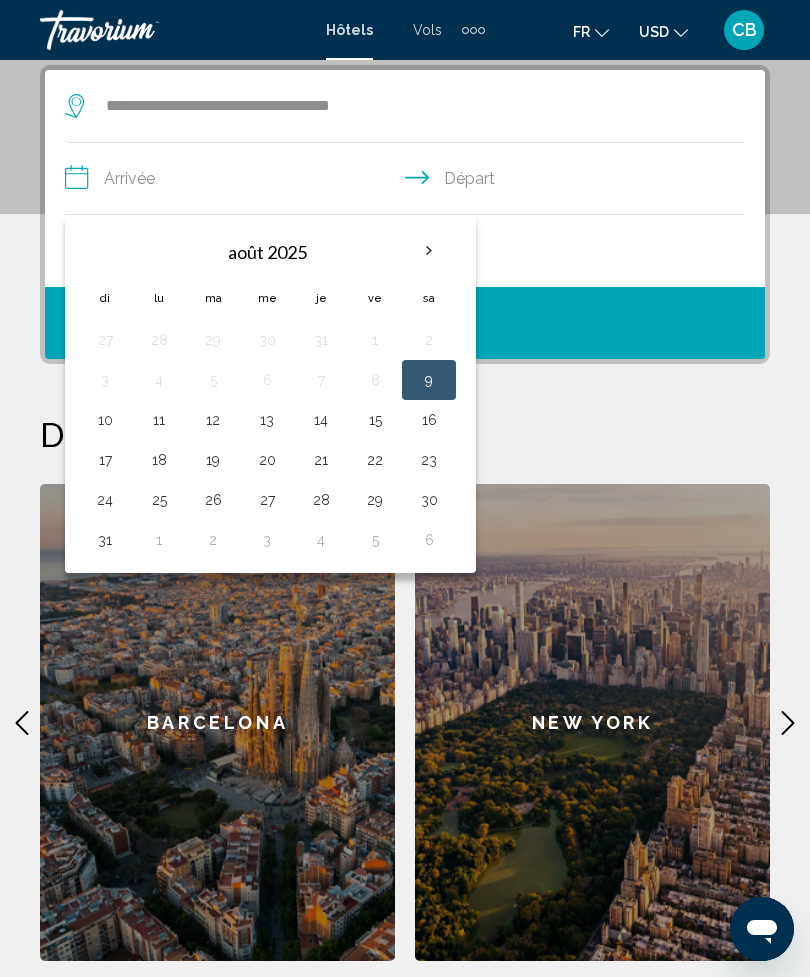 click on "15" at bounding box center [375, 420] 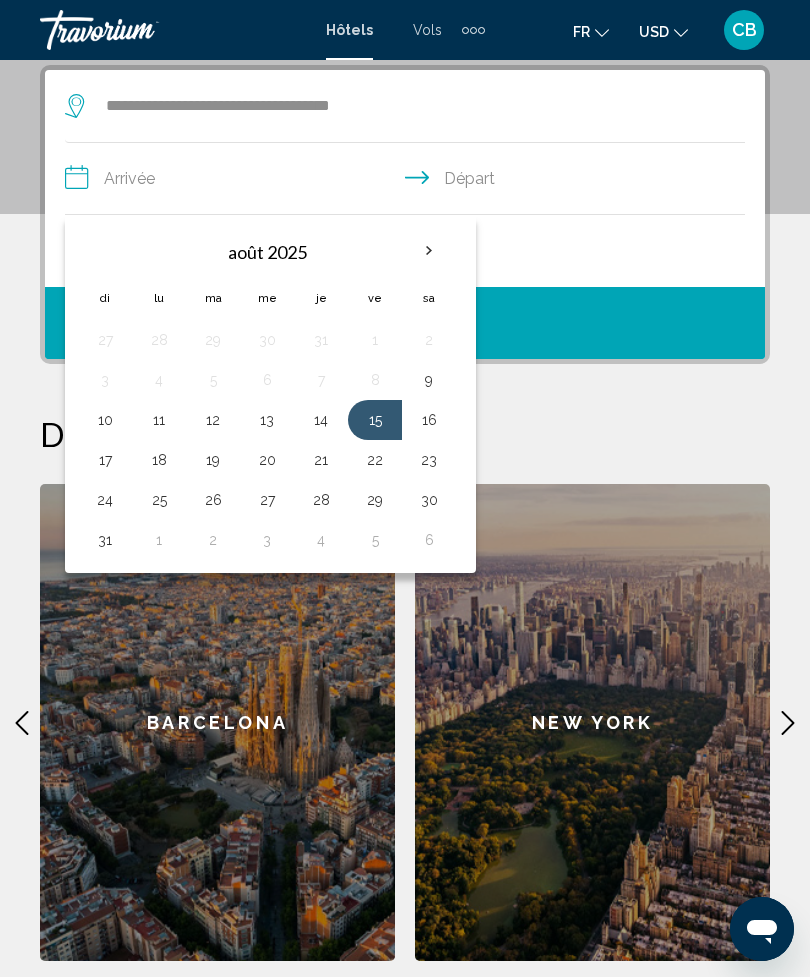 click on "16" at bounding box center [429, 420] 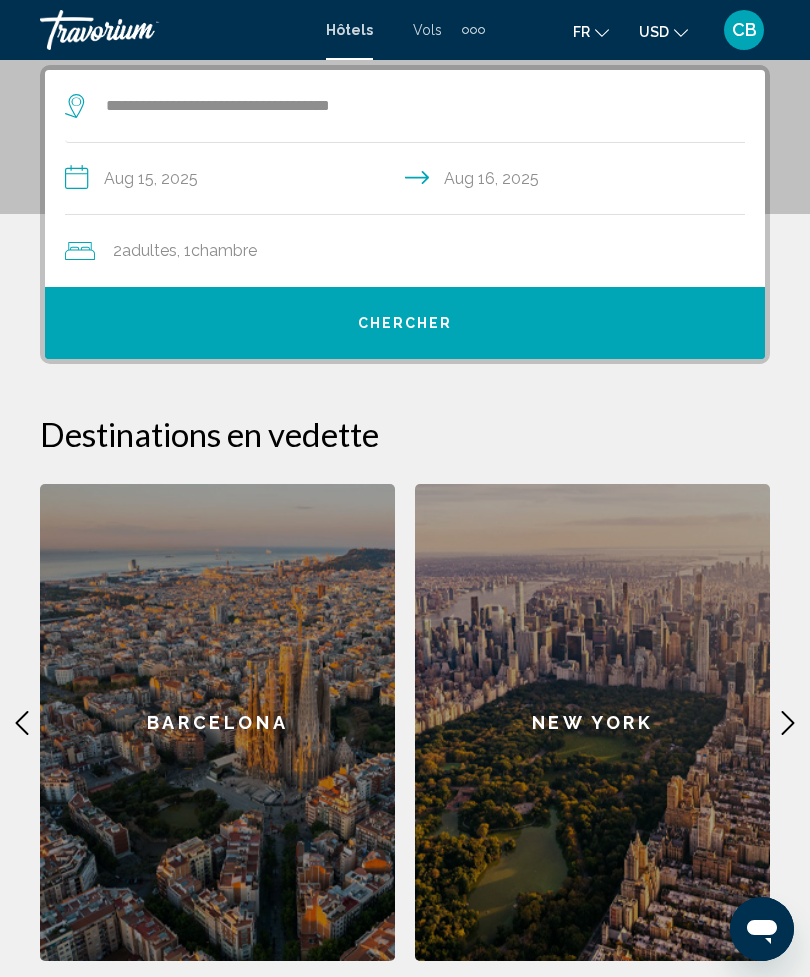 click on "2  Adulte Adultes , 1  Chambre pièces" 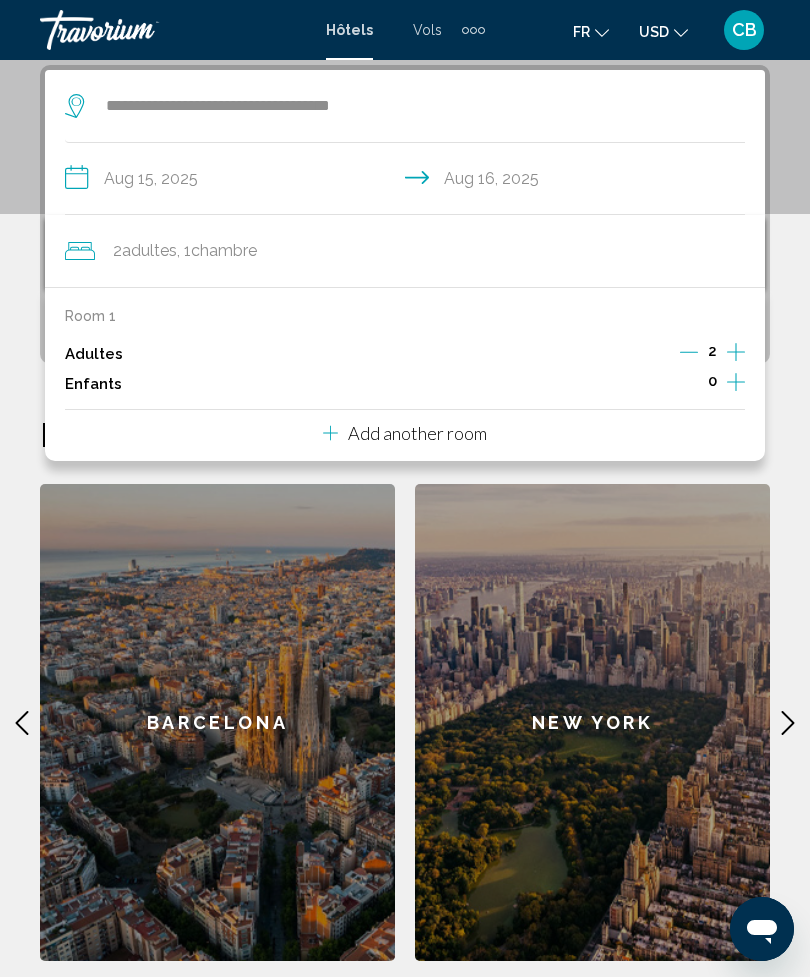 click on "**********" at bounding box center (405, 518) 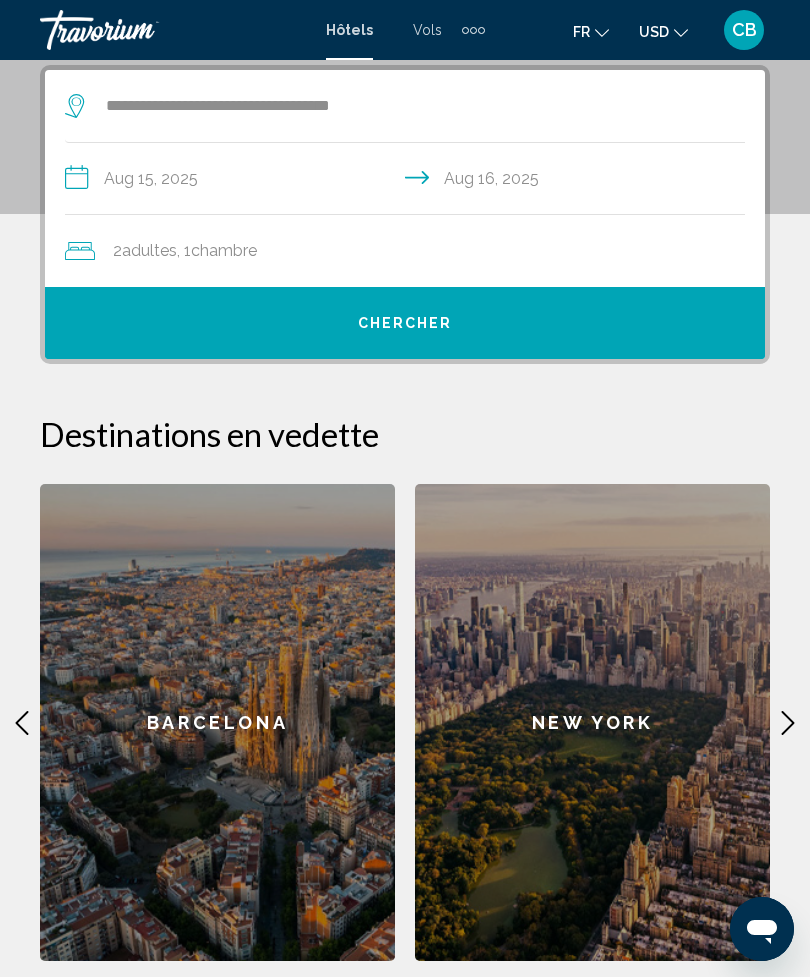 click on "Chercher" at bounding box center [405, 323] 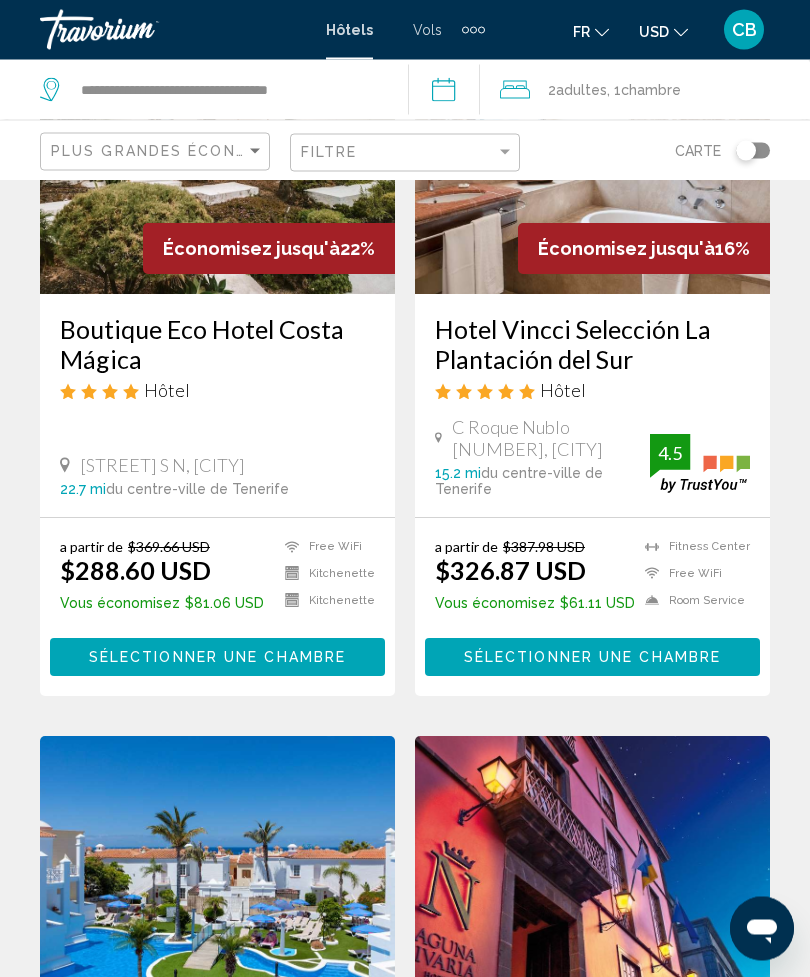 scroll, scrollTop: 1077, scrollLeft: 0, axis: vertical 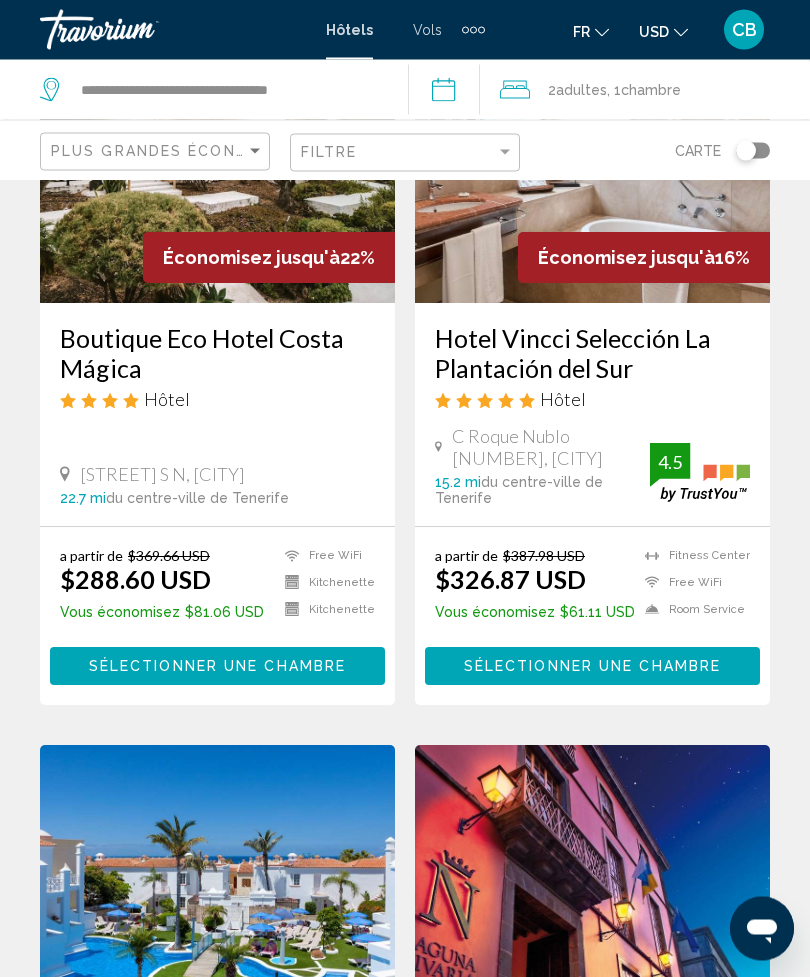 click on "**********" at bounding box center [448, 93] 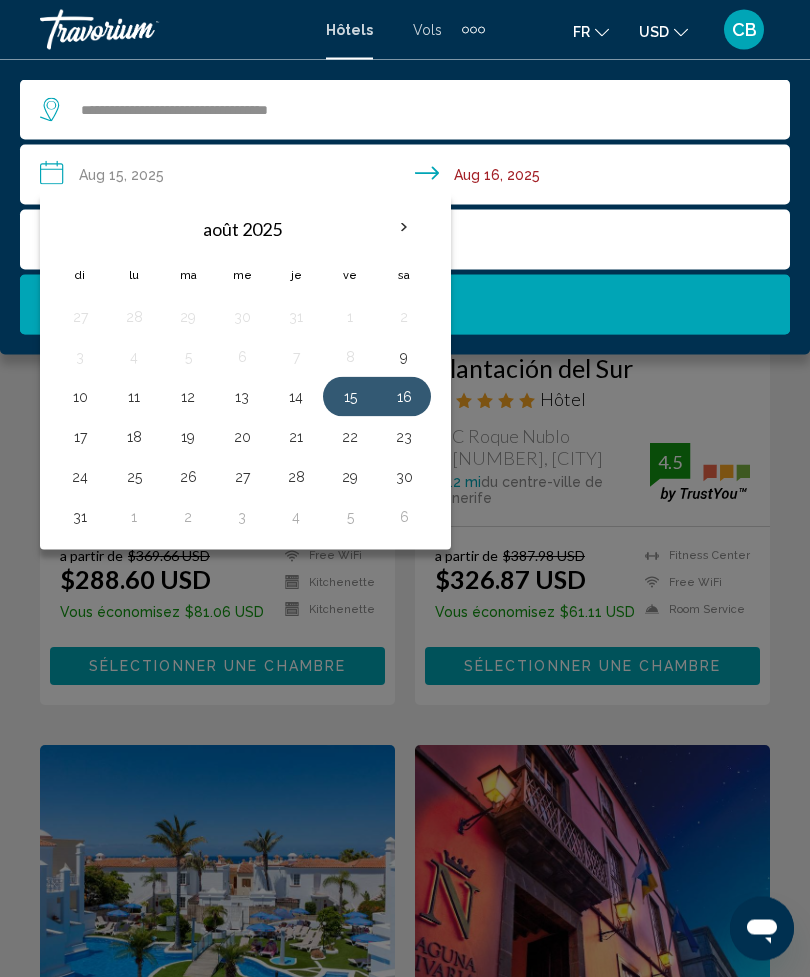 scroll, scrollTop: 1078, scrollLeft: 0, axis: vertical 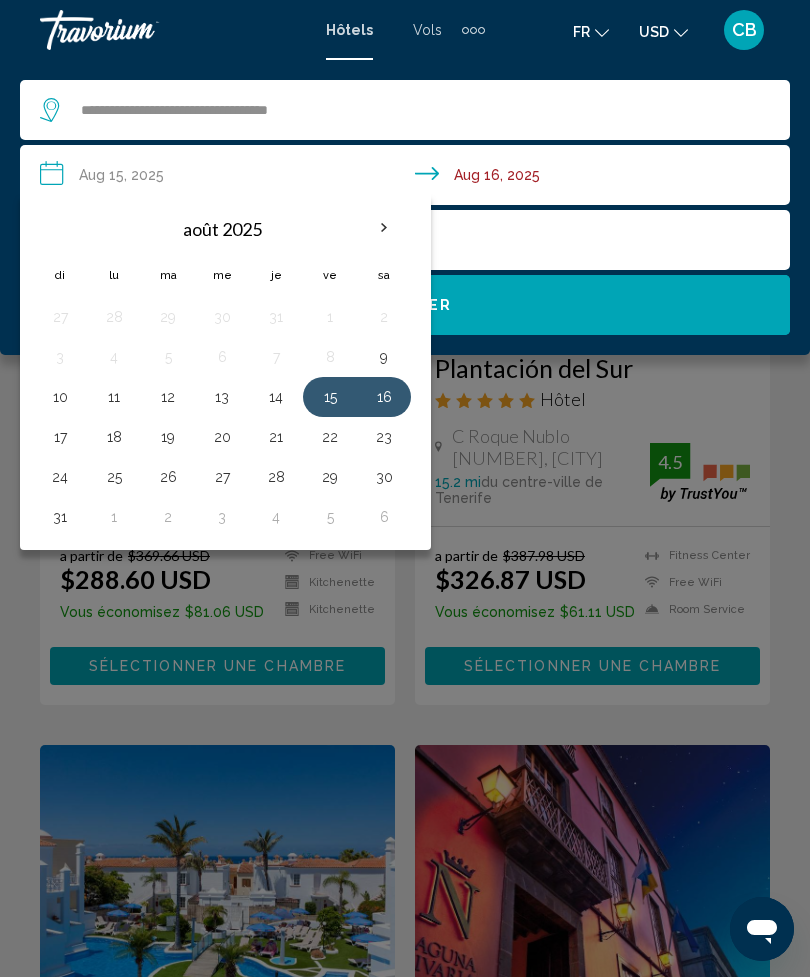 click 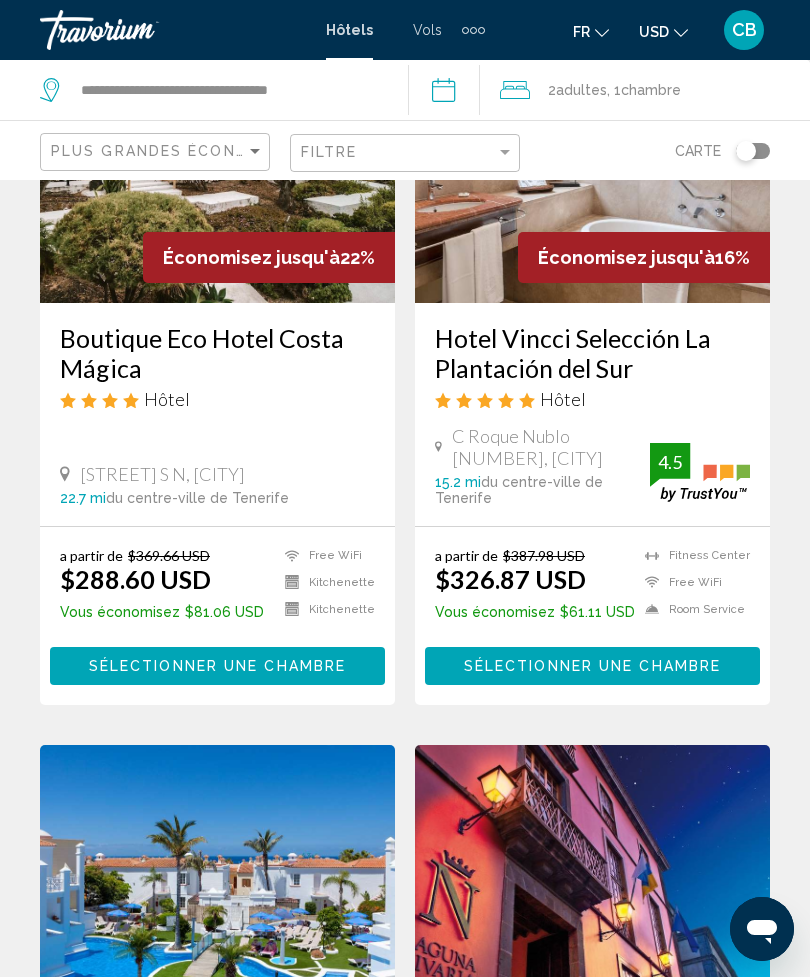 click on "**********" at bounding box center [448, 93] 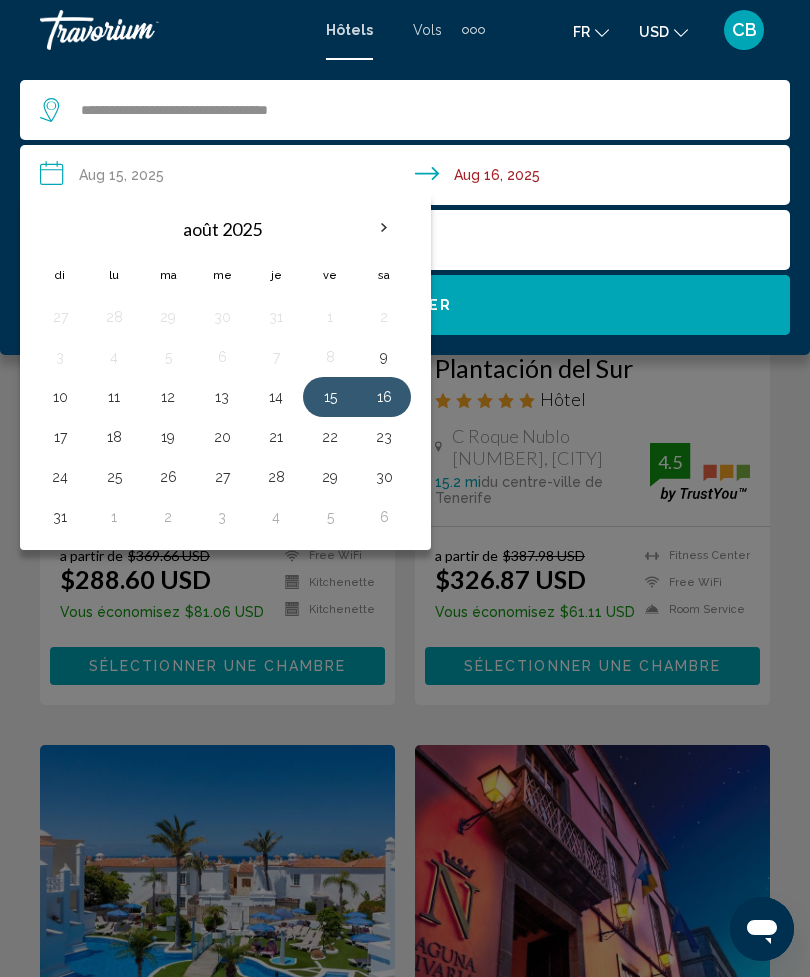 click at bounding box center (384, 228) 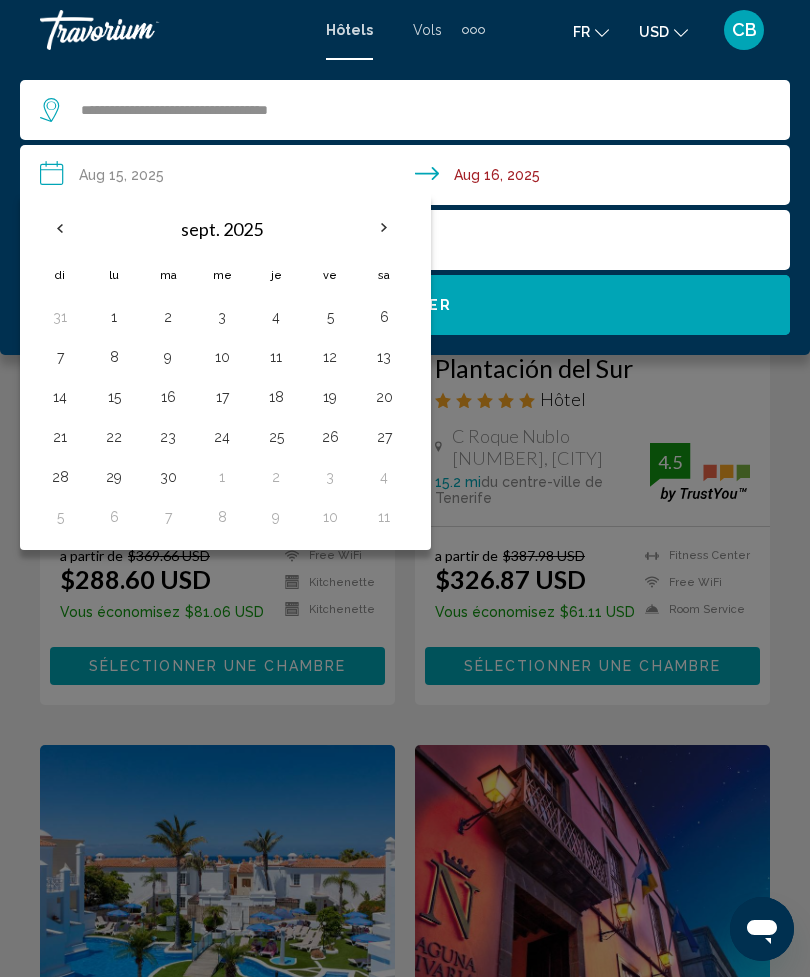 click at bounding box center (384, 228) 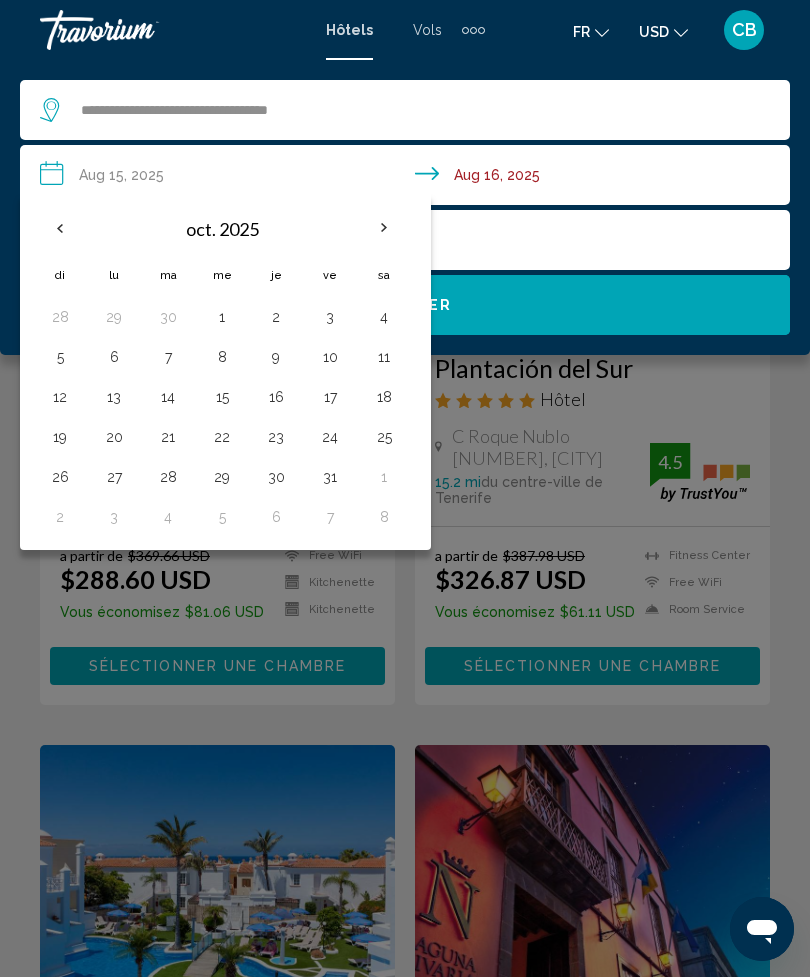 click on "3" at bounding box center (330, 317) 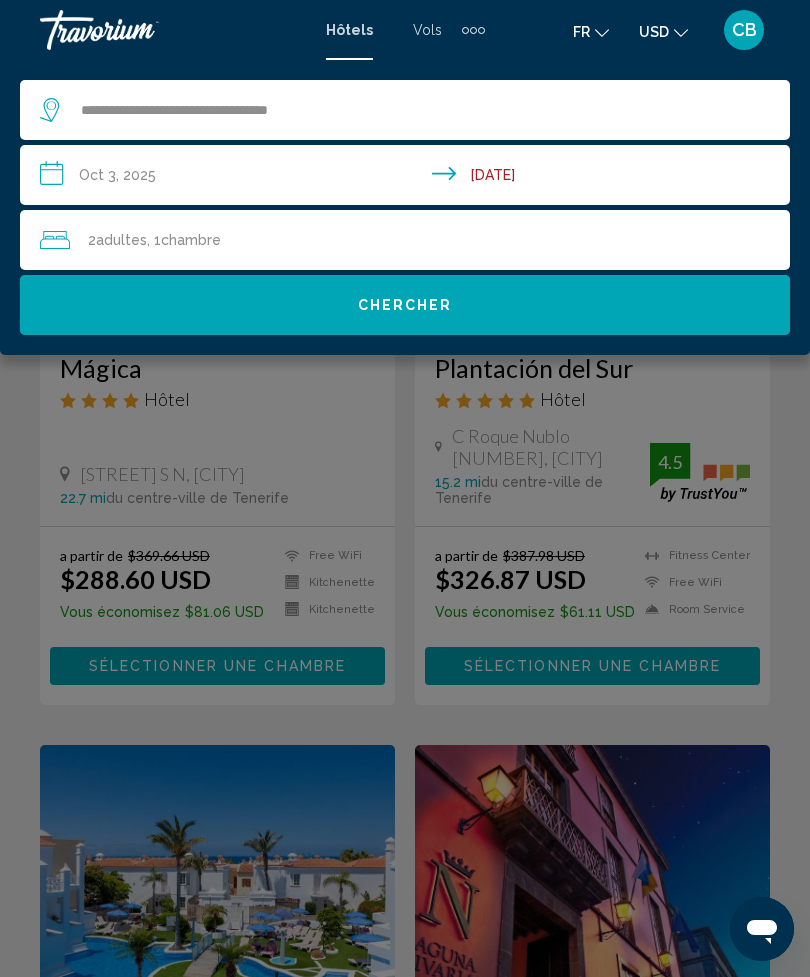 click on "**********" at bounding box center [409, 178] 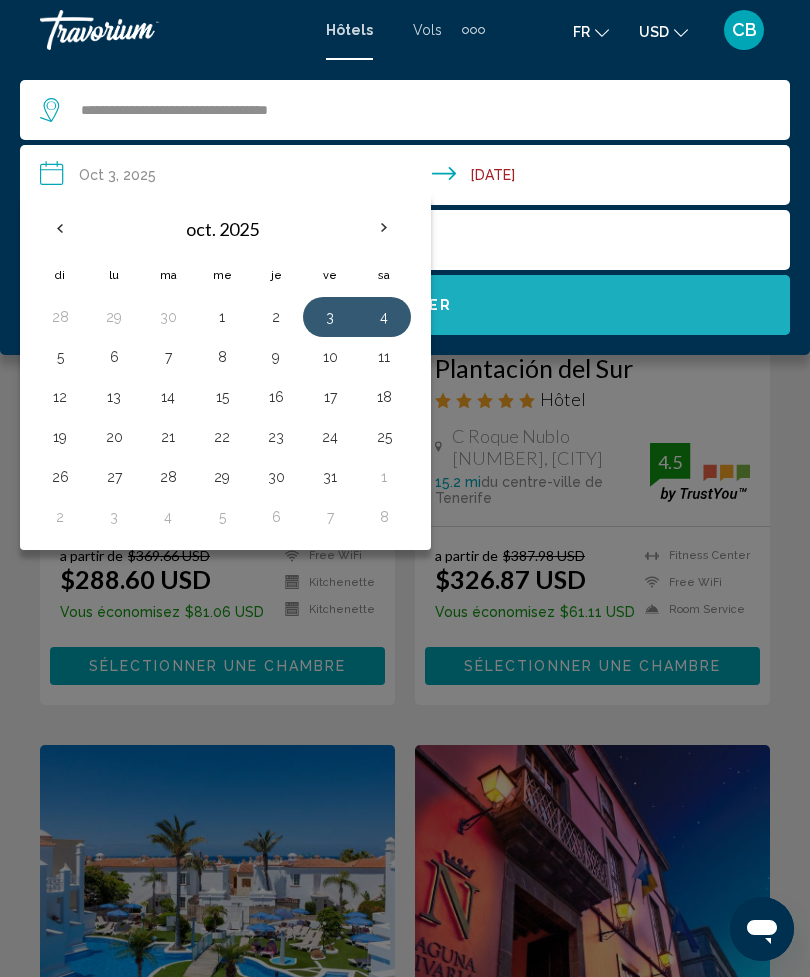 click on "Chercher" 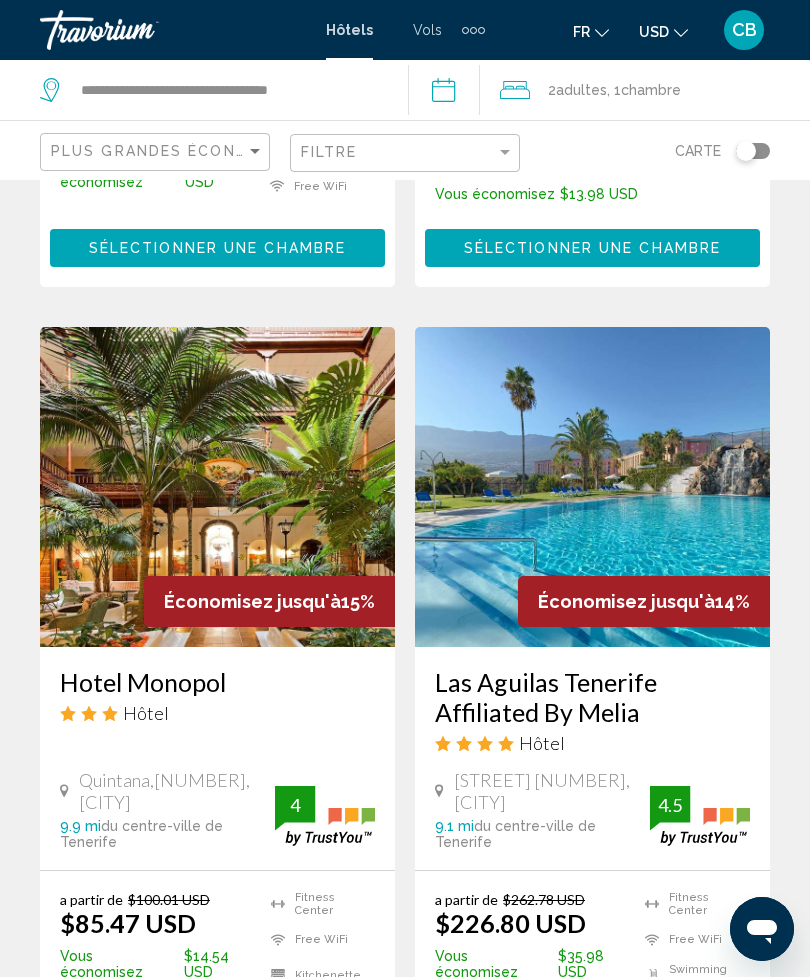 scroll, scrollTop: 1457, scrollLeft: 0, axis: vertical 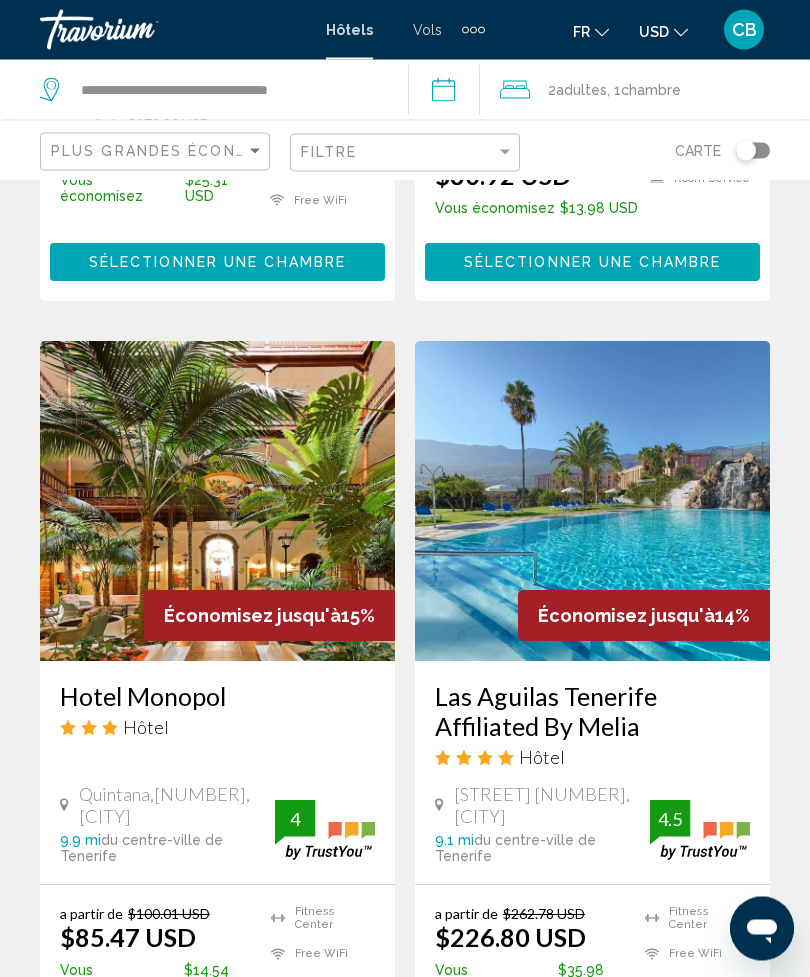 click at bounding box center (217, 502) 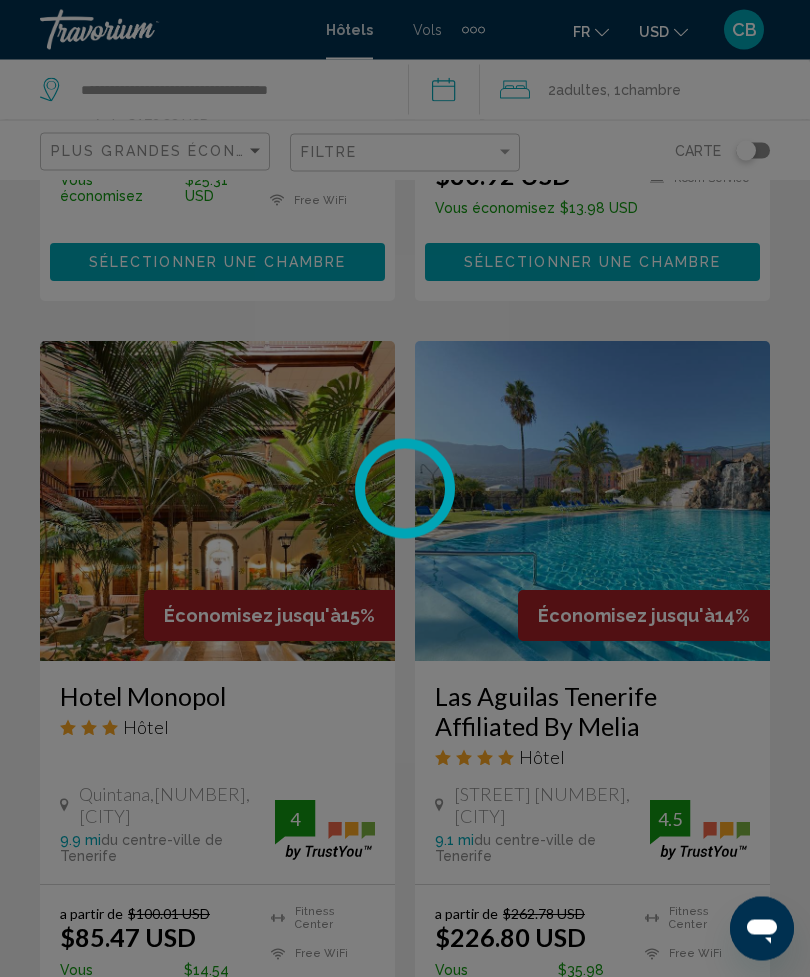 scroll, scrollTop: 1458, scrollLeft: 0, axis: vertical 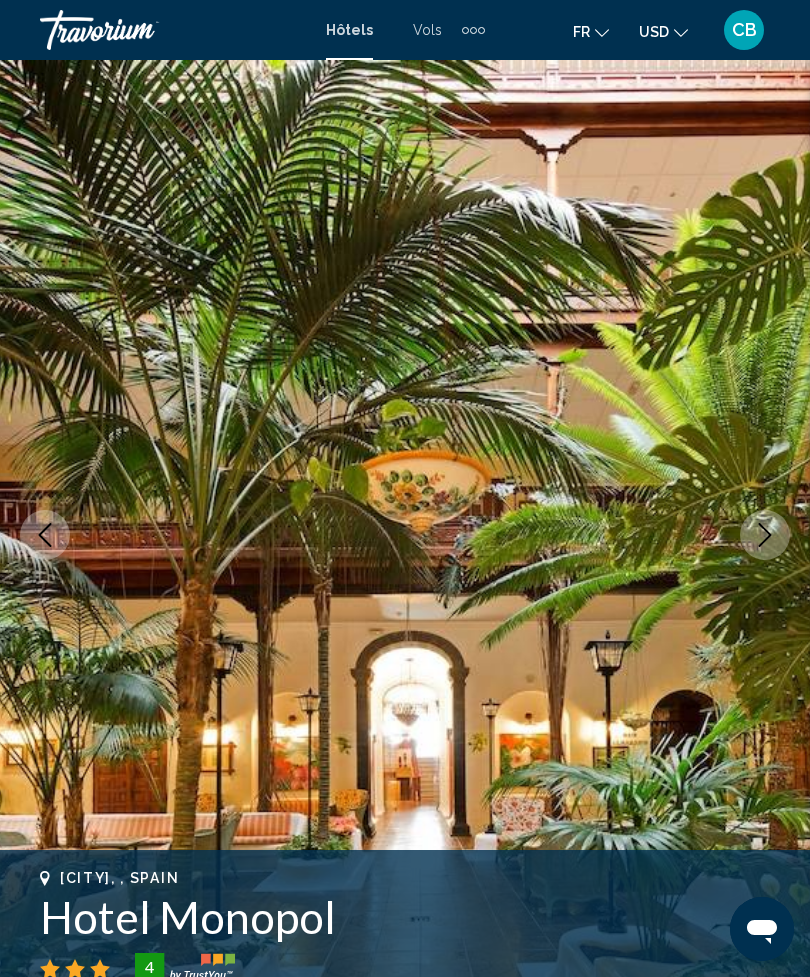 click at bounding box center [765, 535] 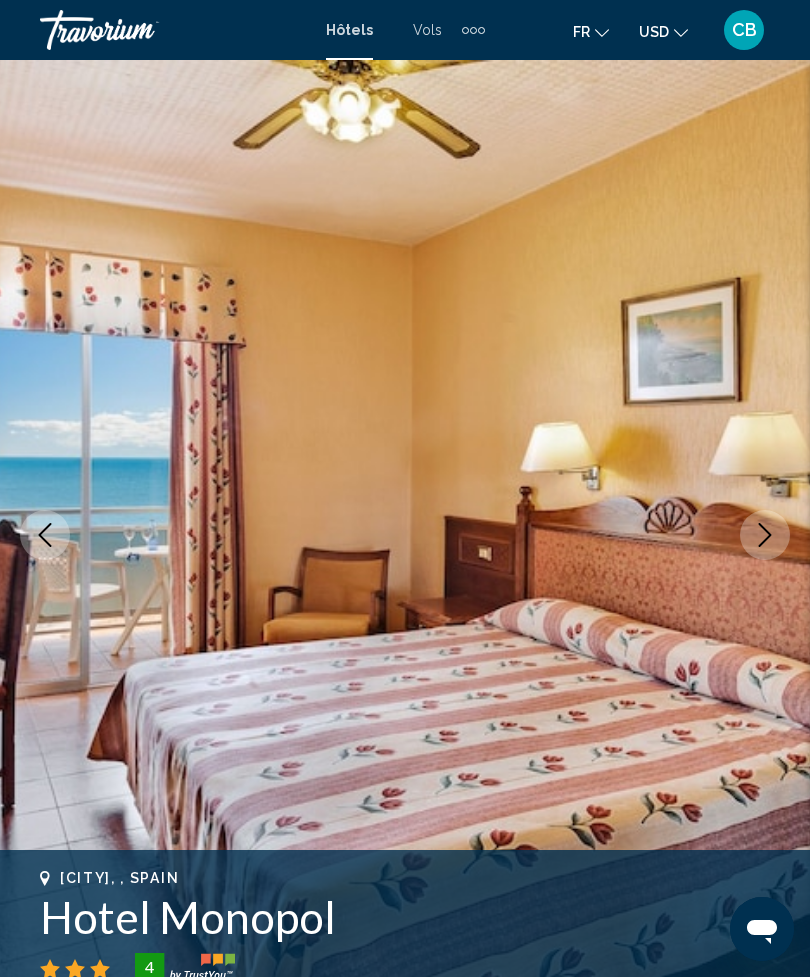 click 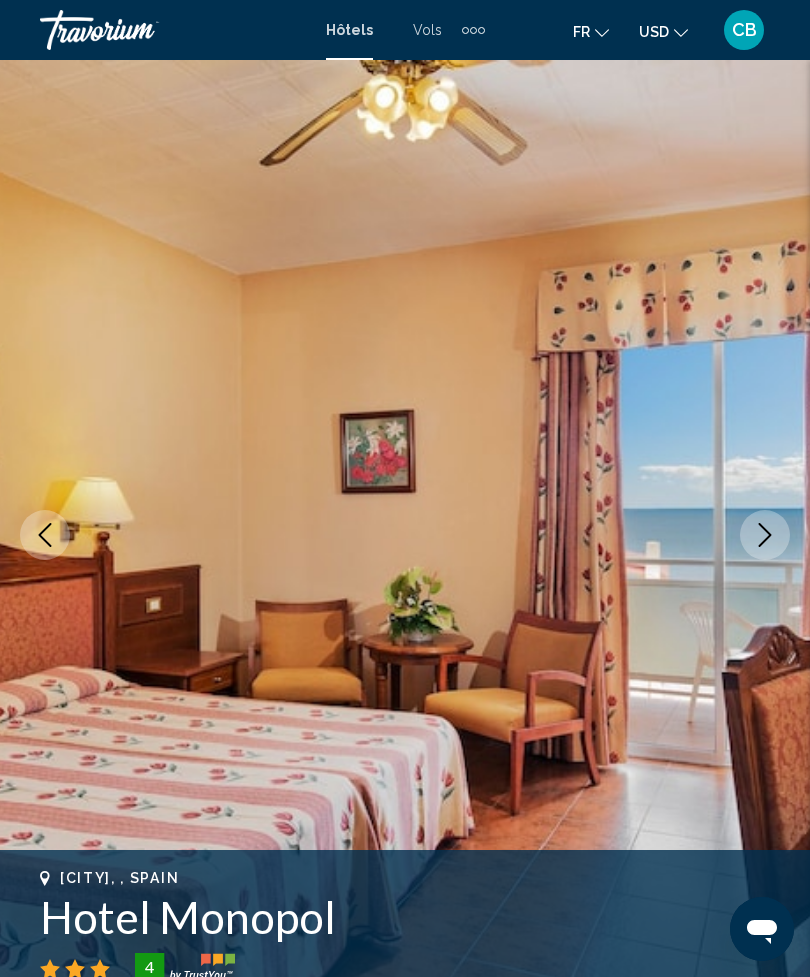 click 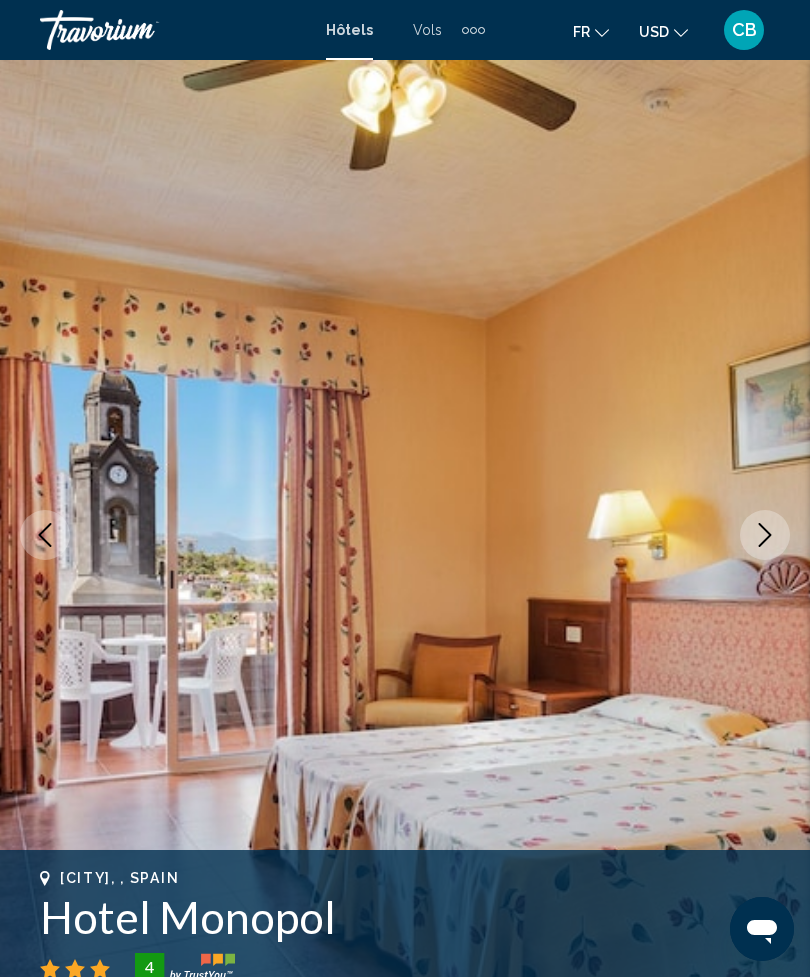 click 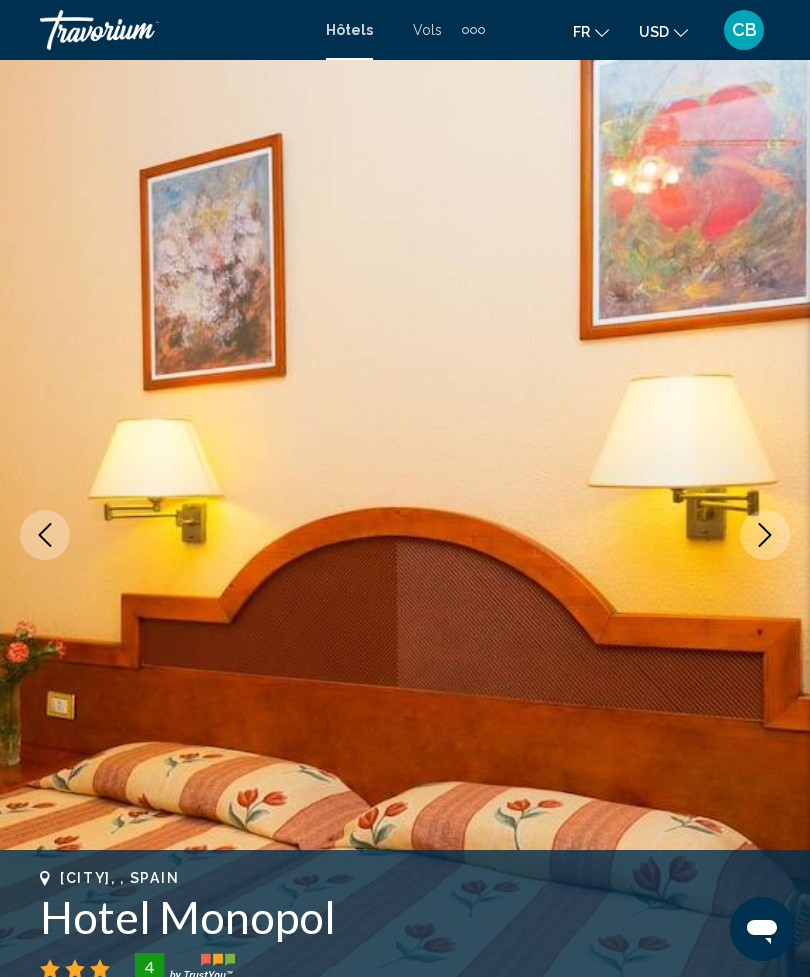 click at bounding box center [765, 535] 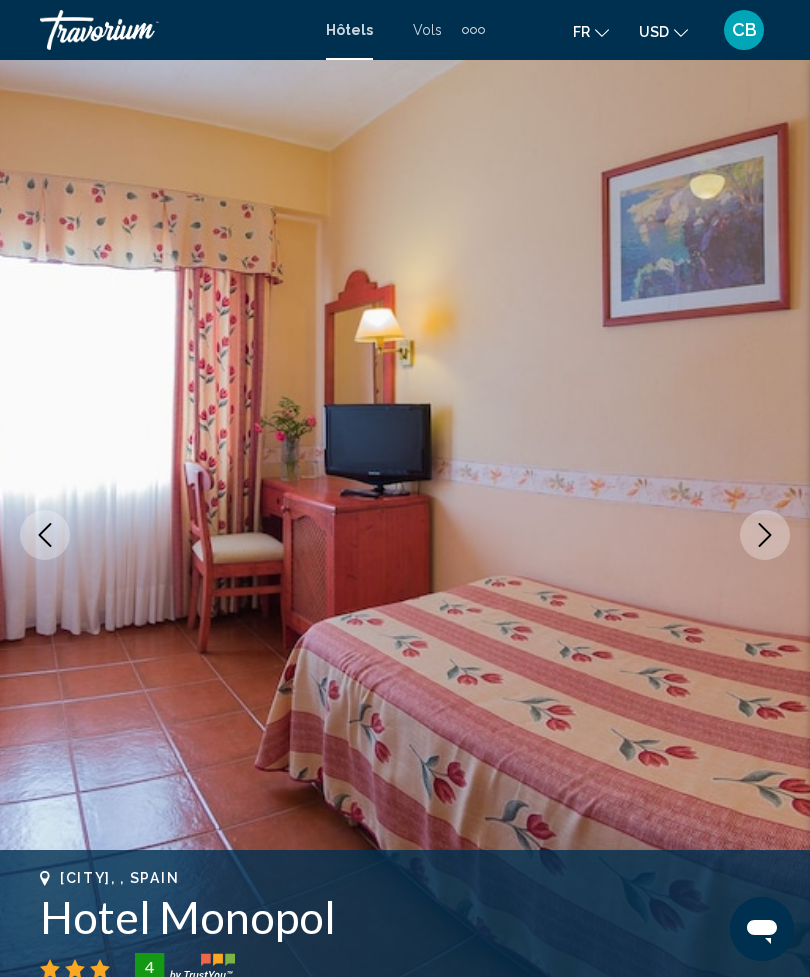 click 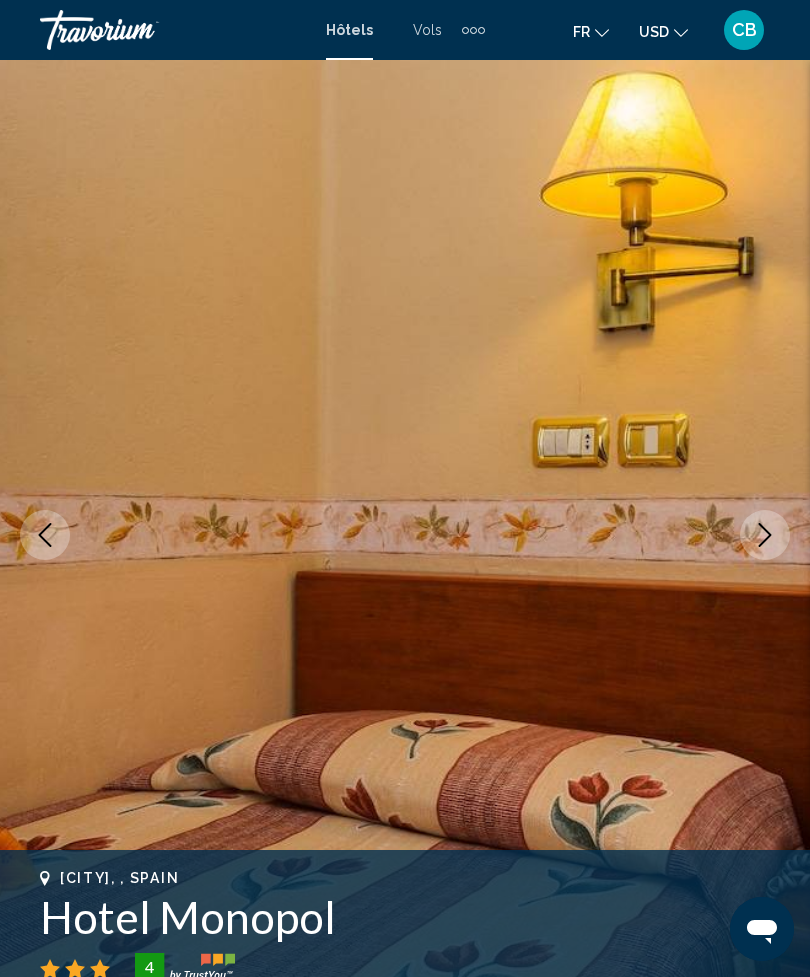 click 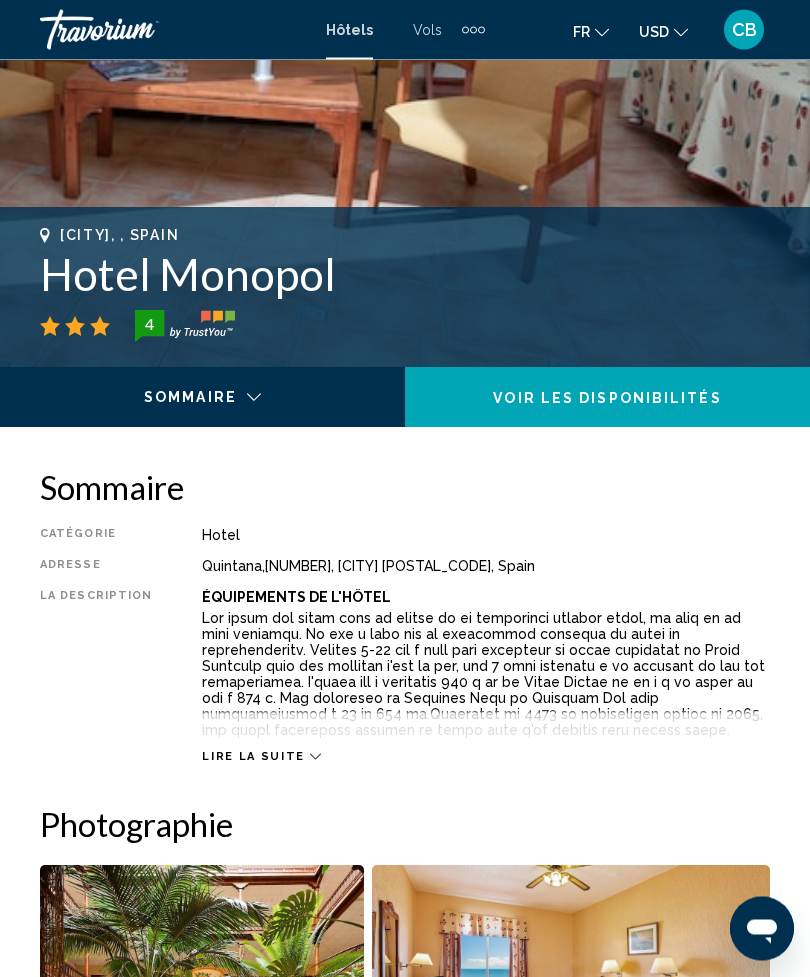 scroll, scrollTop: 0, scrollLeft: 0, axis: both 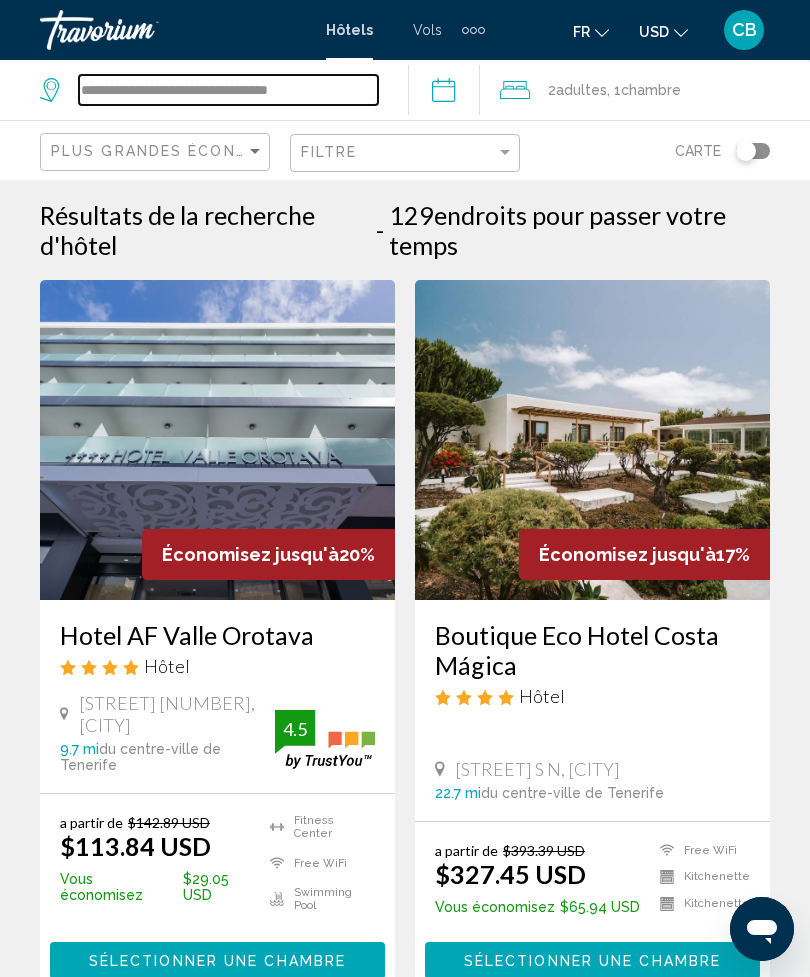 click on "**********" at bounding box center [228, 90] 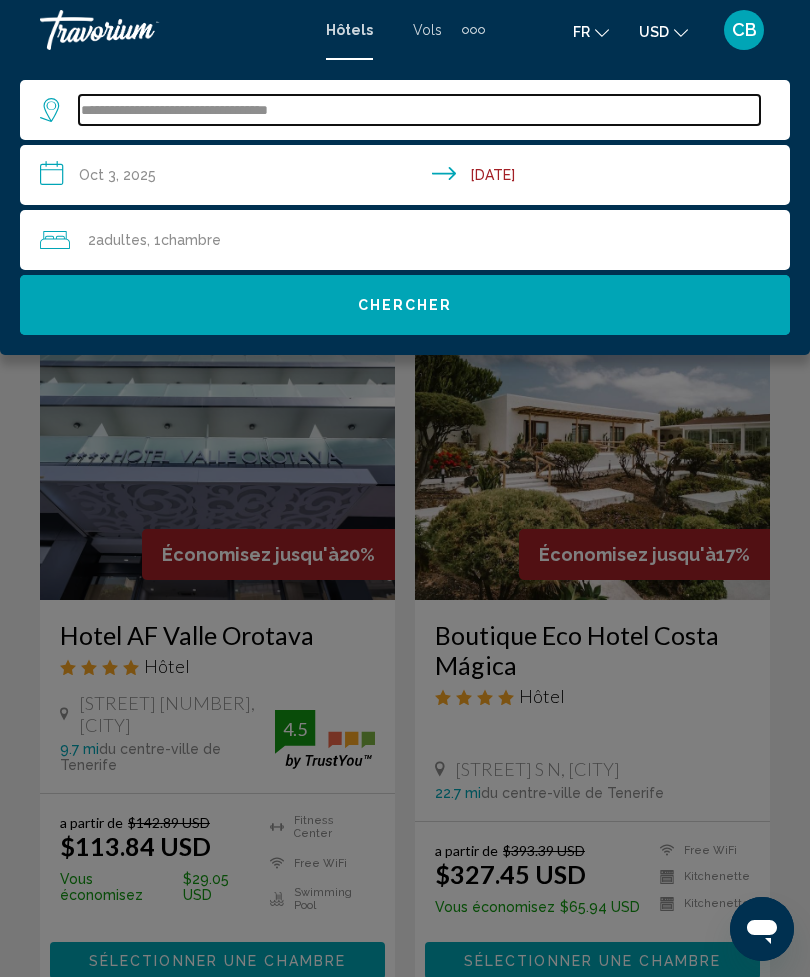 click on "**********" at bounding box center (419, 110) 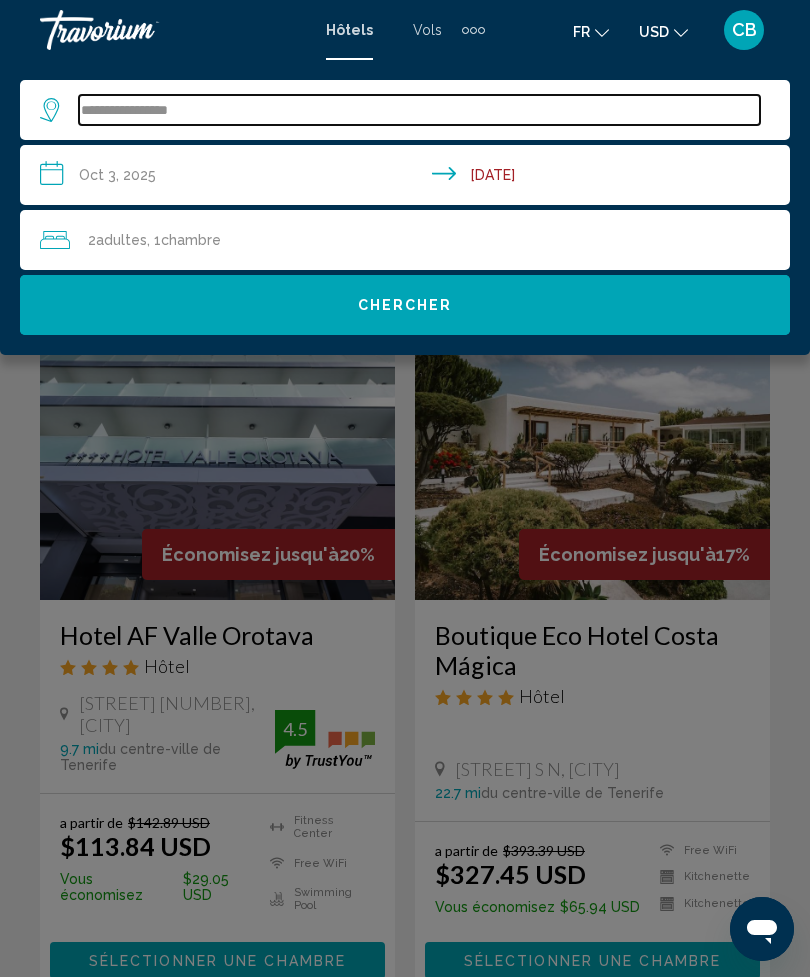 type on "**********" 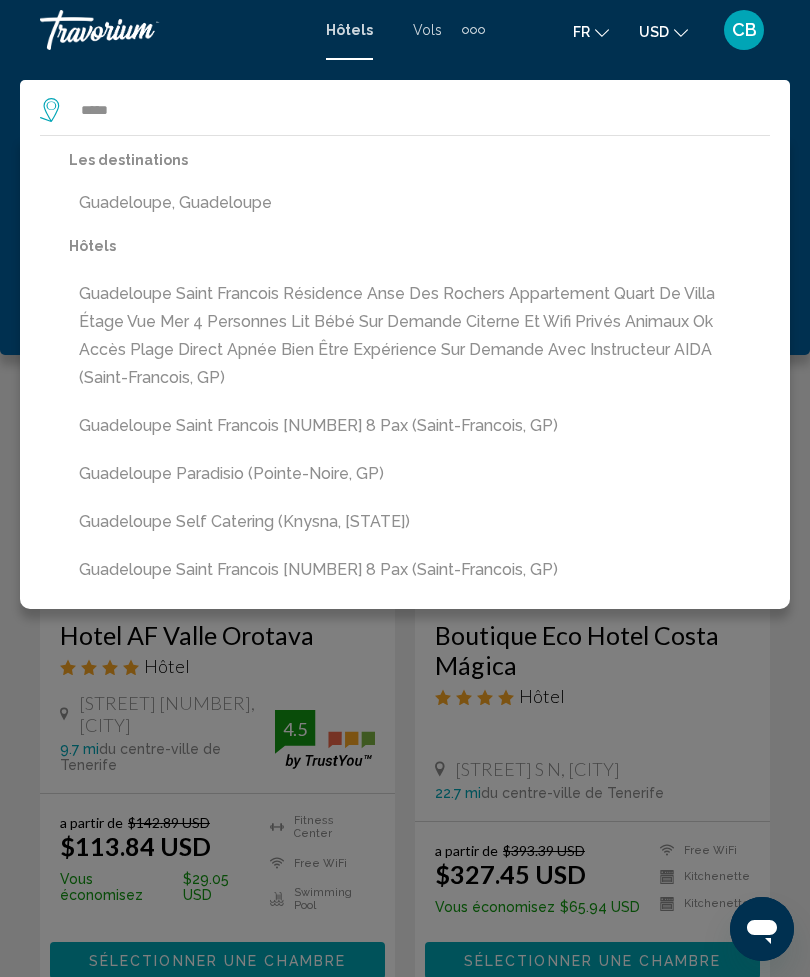 click on "Guadeloupe, Guadeloupe" at bounding box center (419, 203) 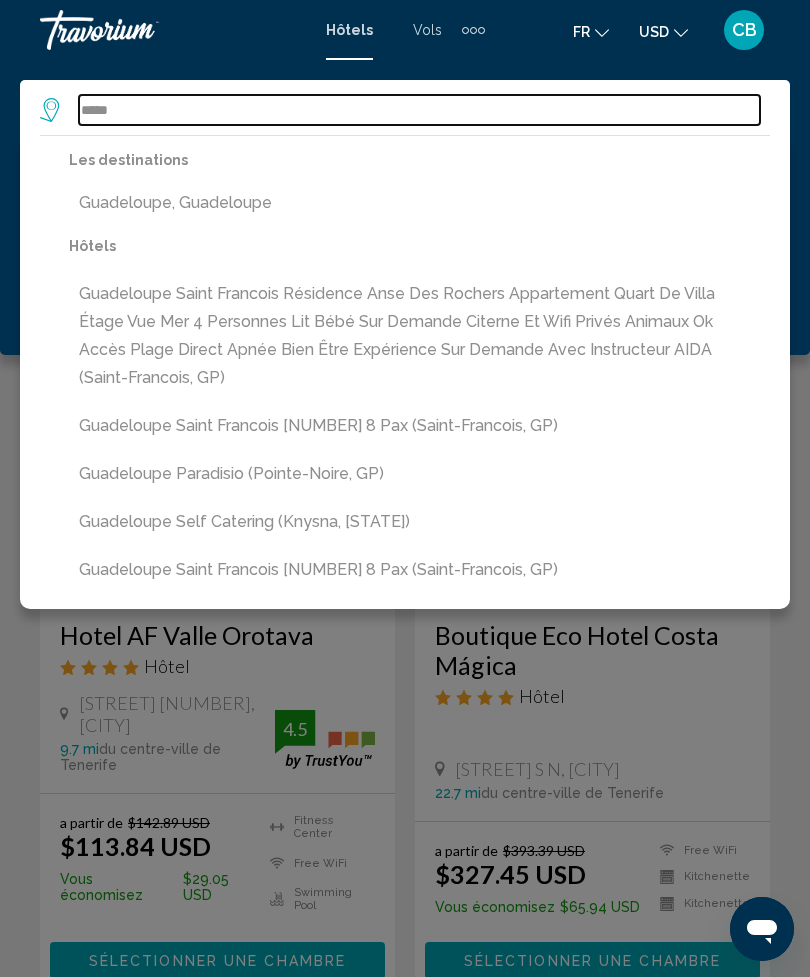 type on "**********" 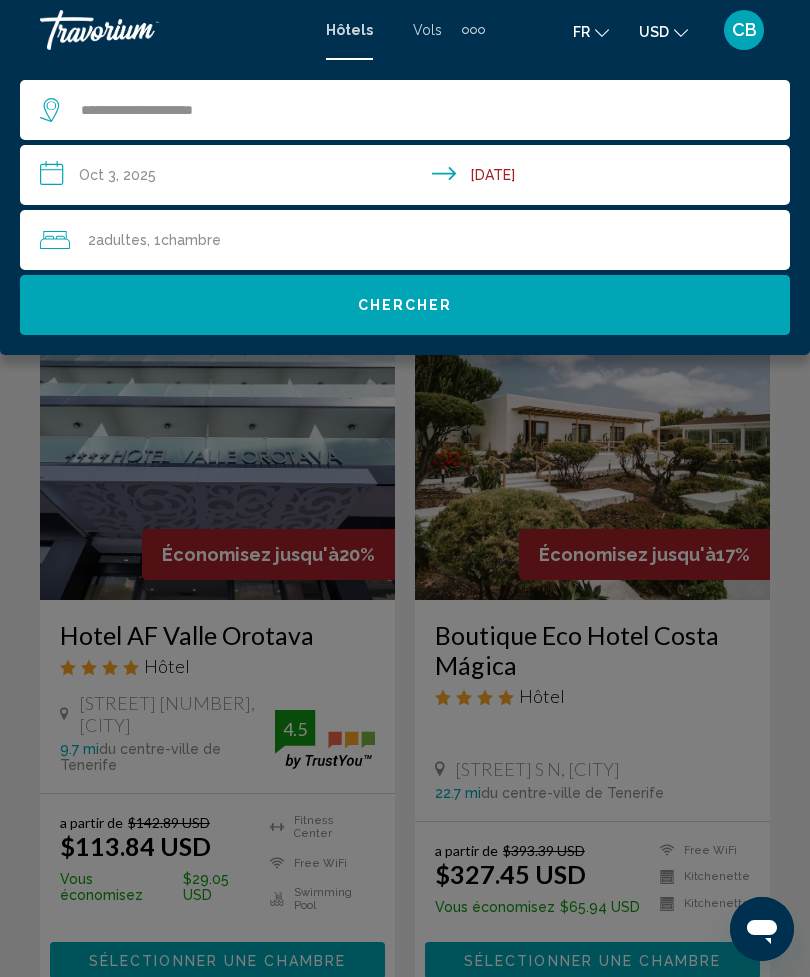 click on "Chercher" 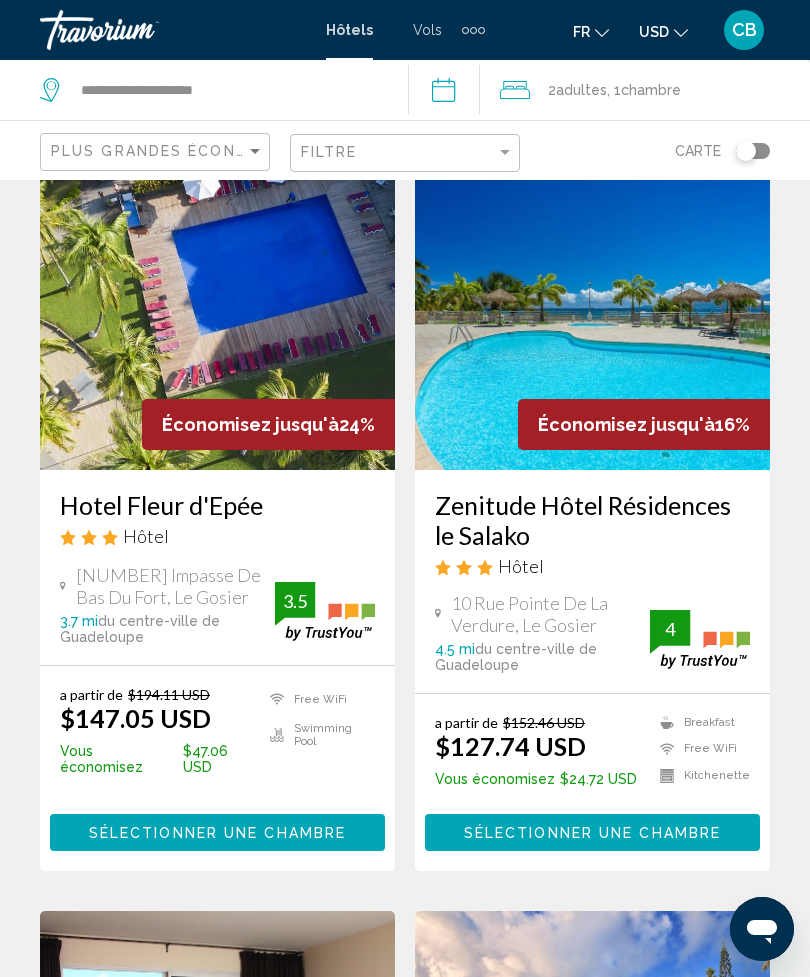 scroll, scrollTop: 0, scrollLeft: 0, axis: both 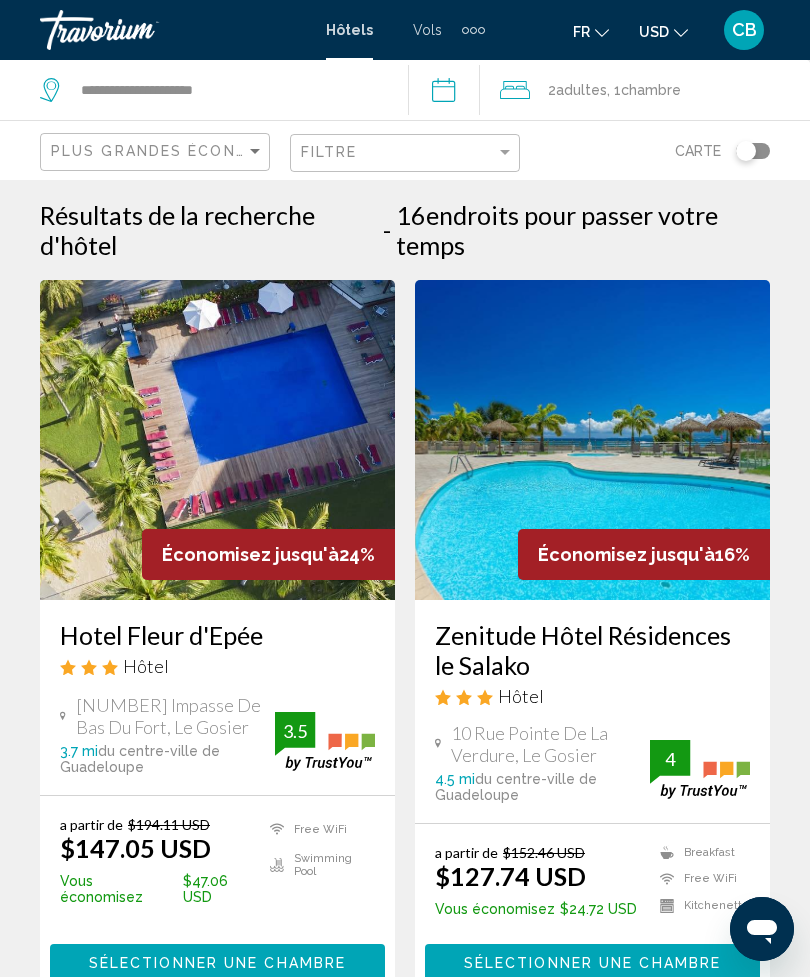 click at bounding box center (592, 440) 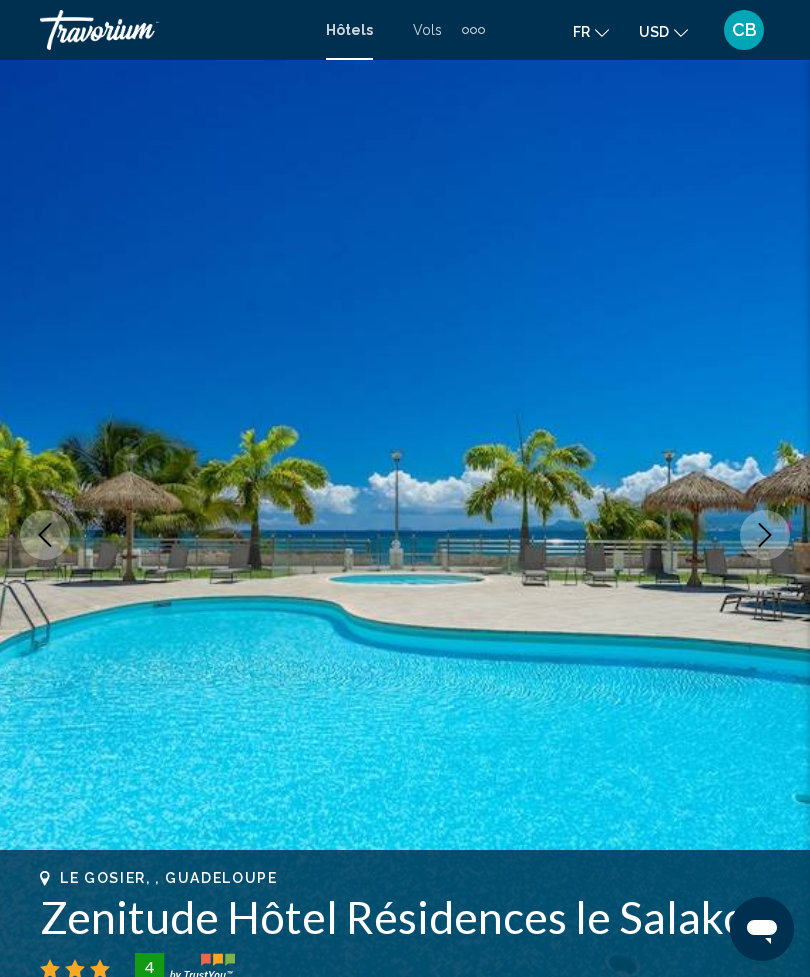 click 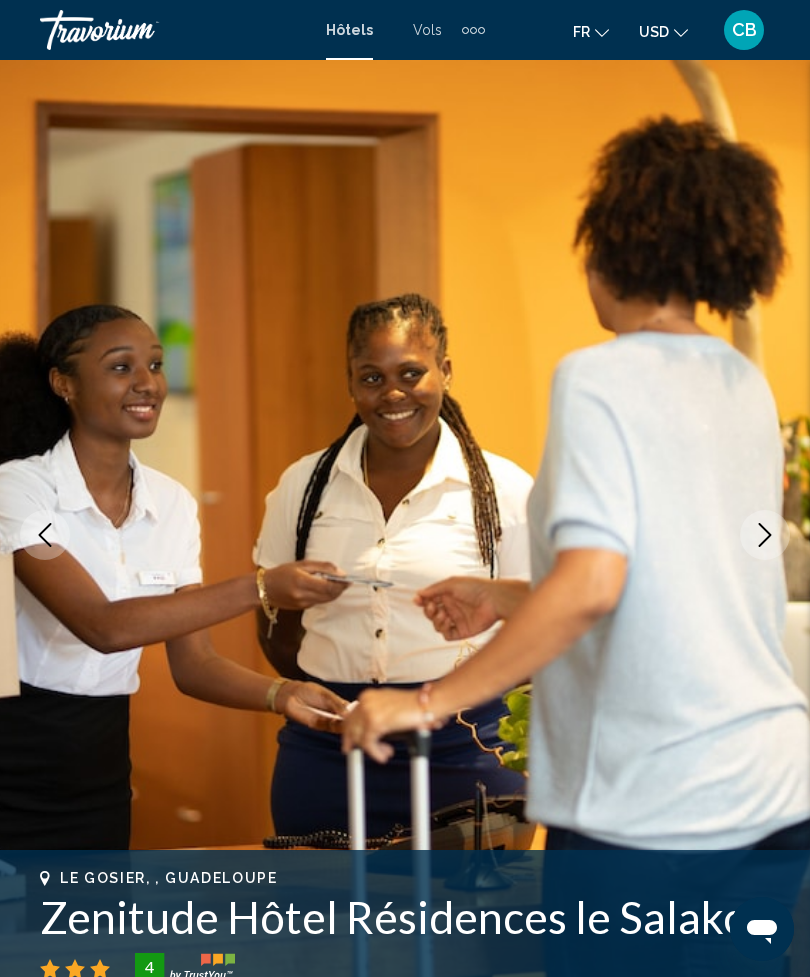 click 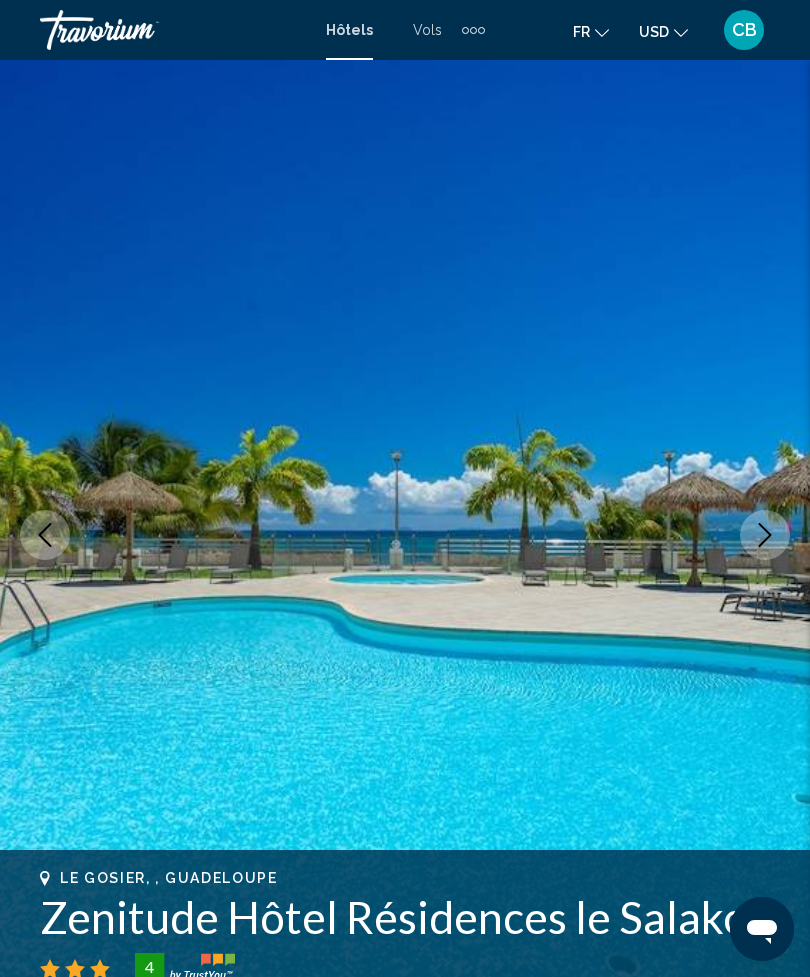 click 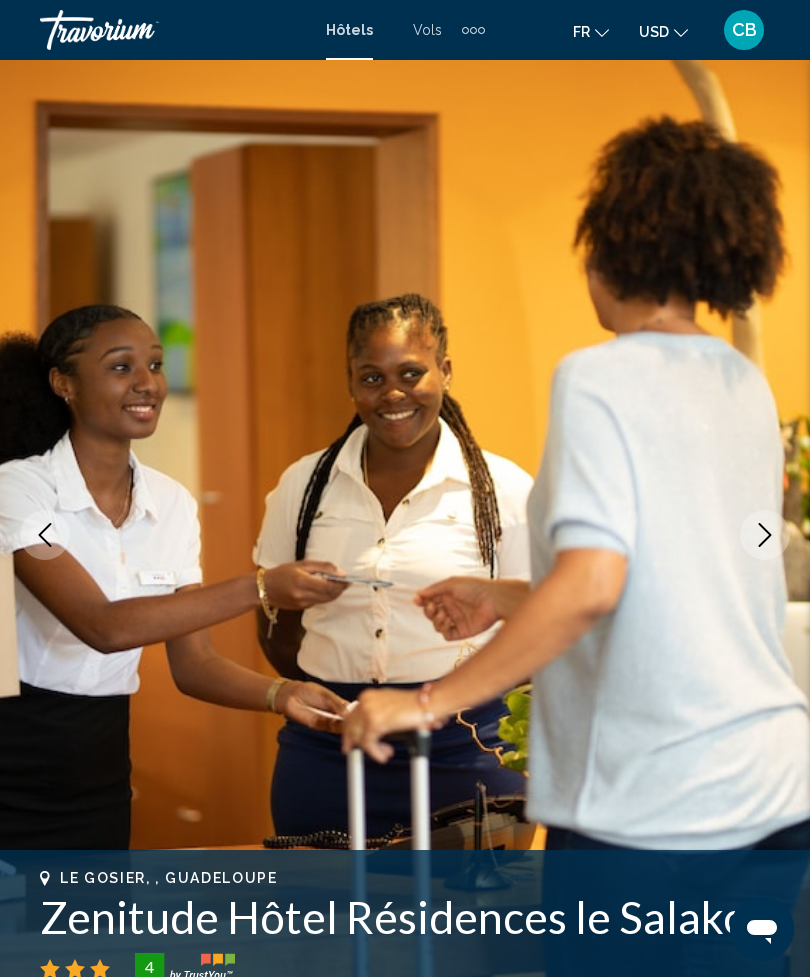 click 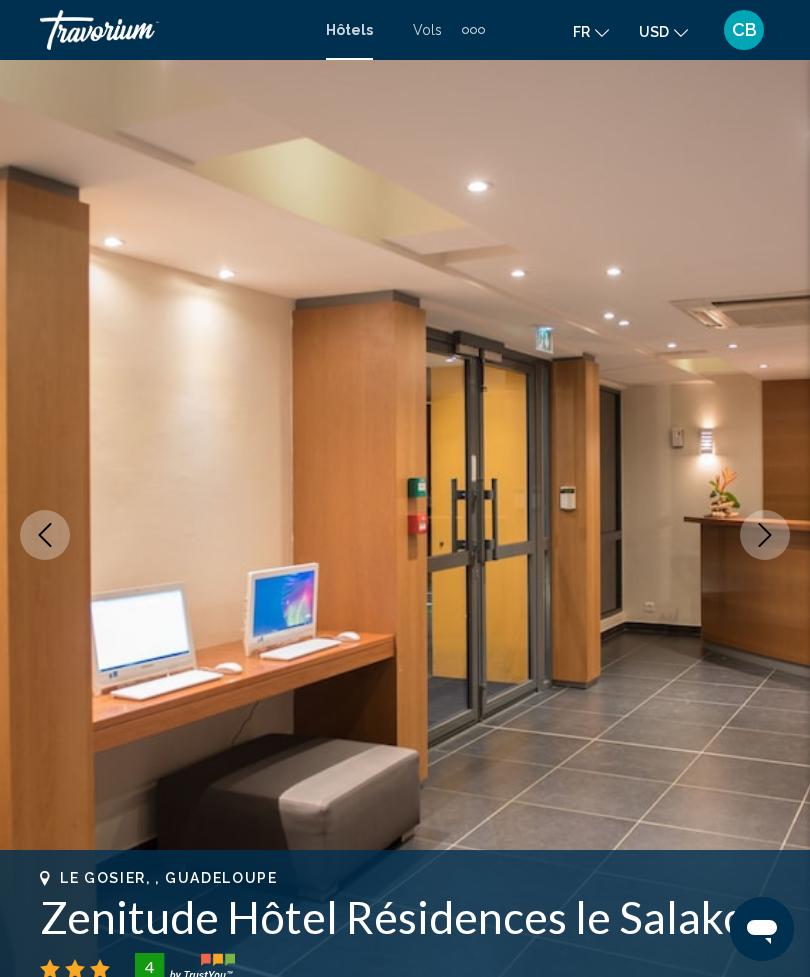 click at bounding box center [765, 535] 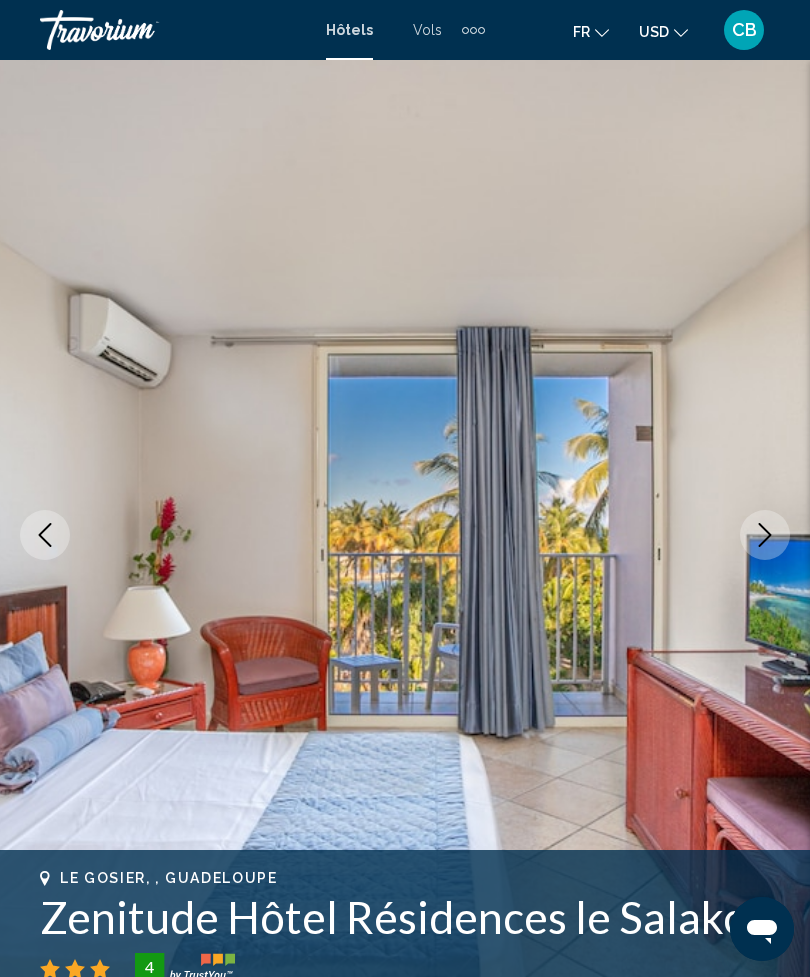 click 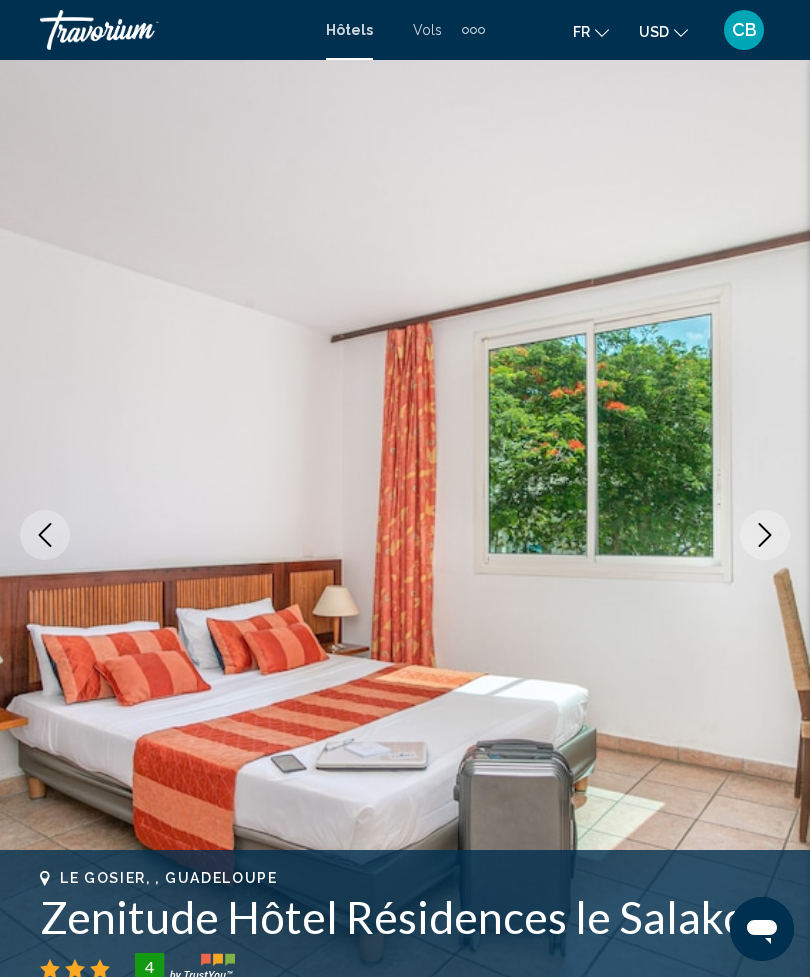 click 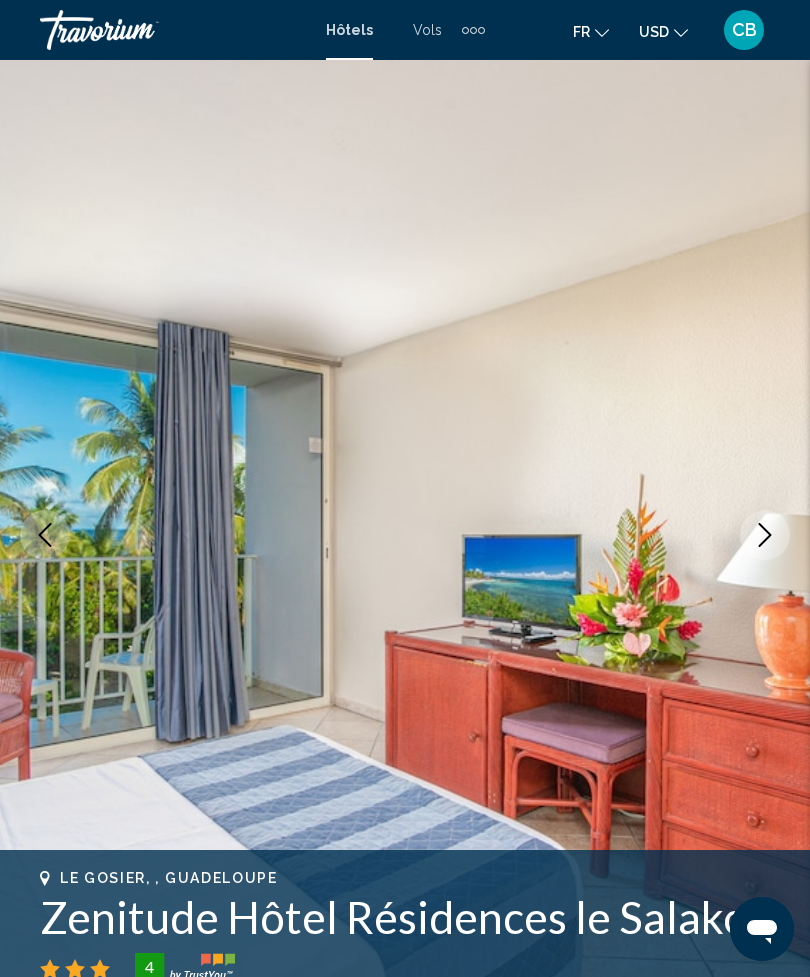 click at bounding box center [765, 535] 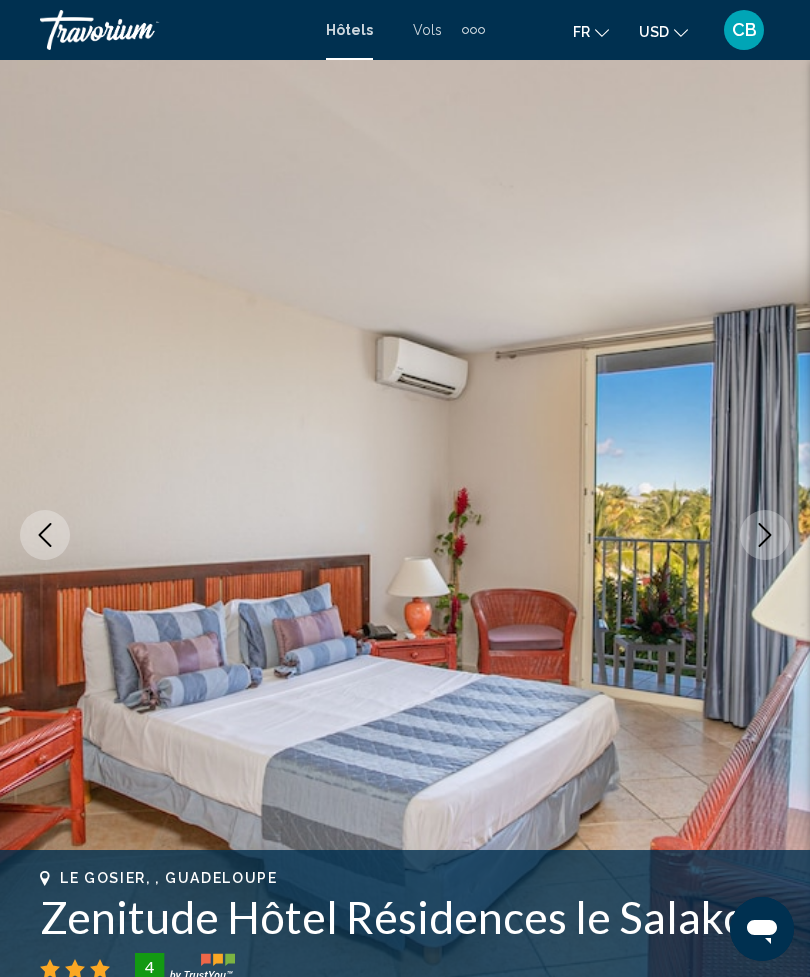 click 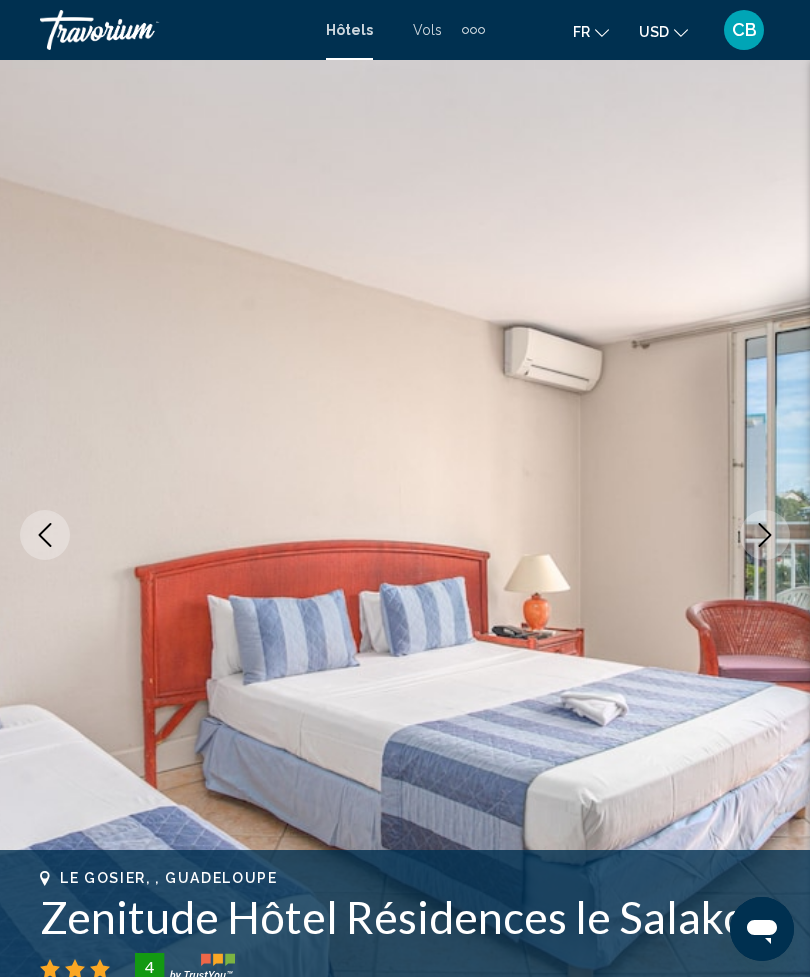click 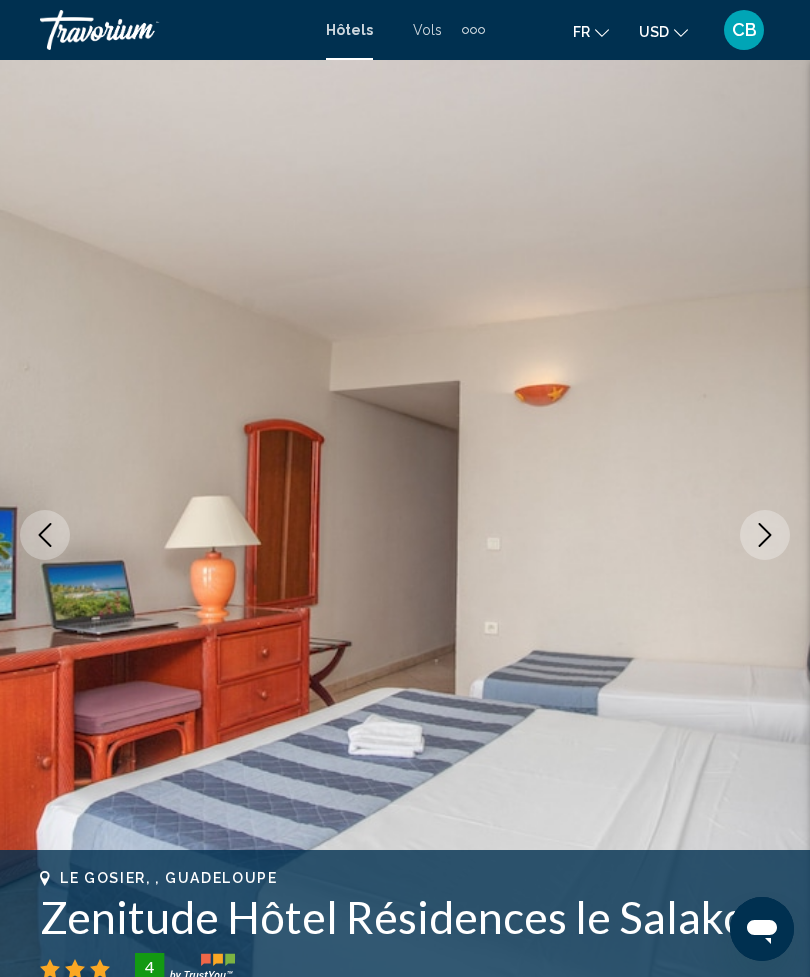click 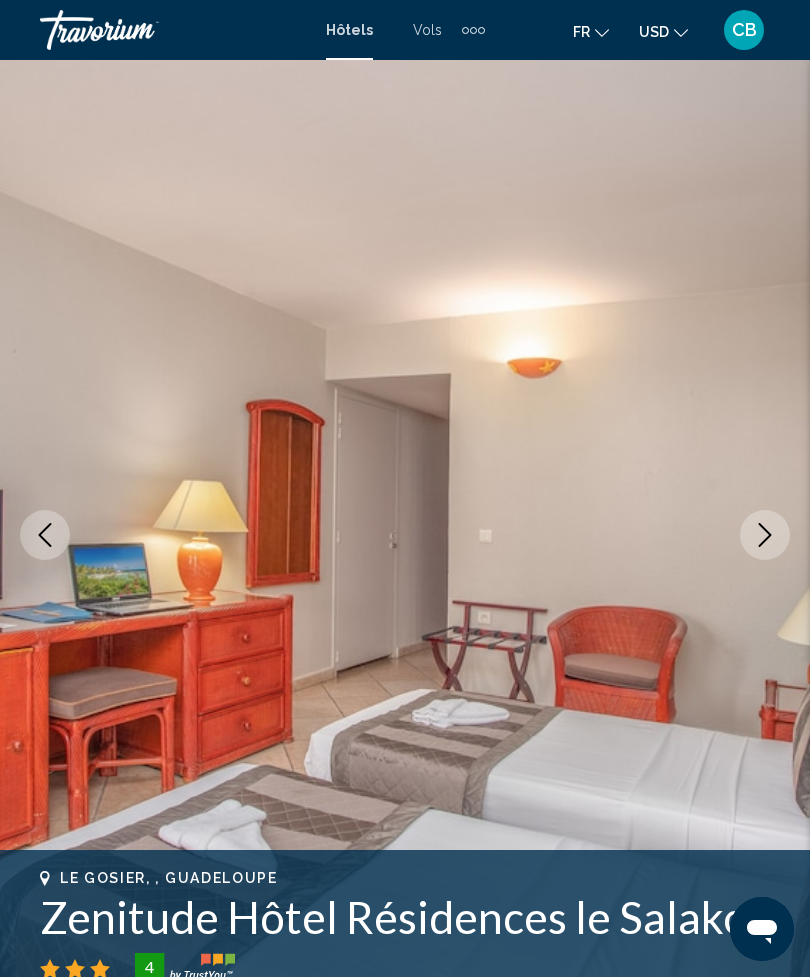 click 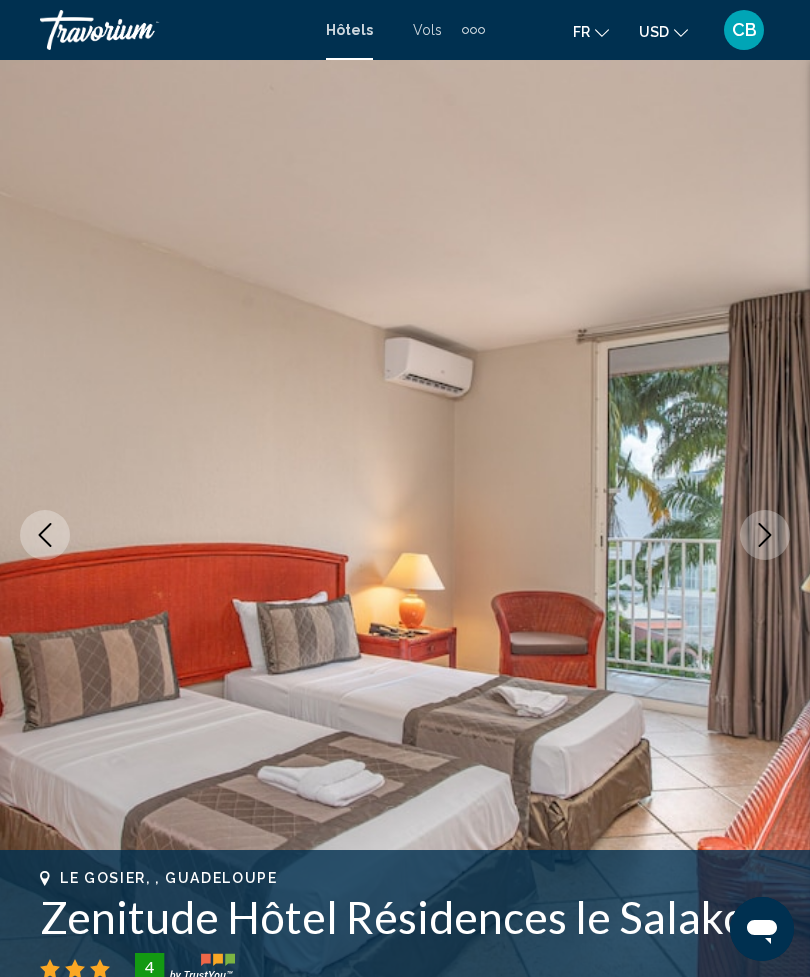 click 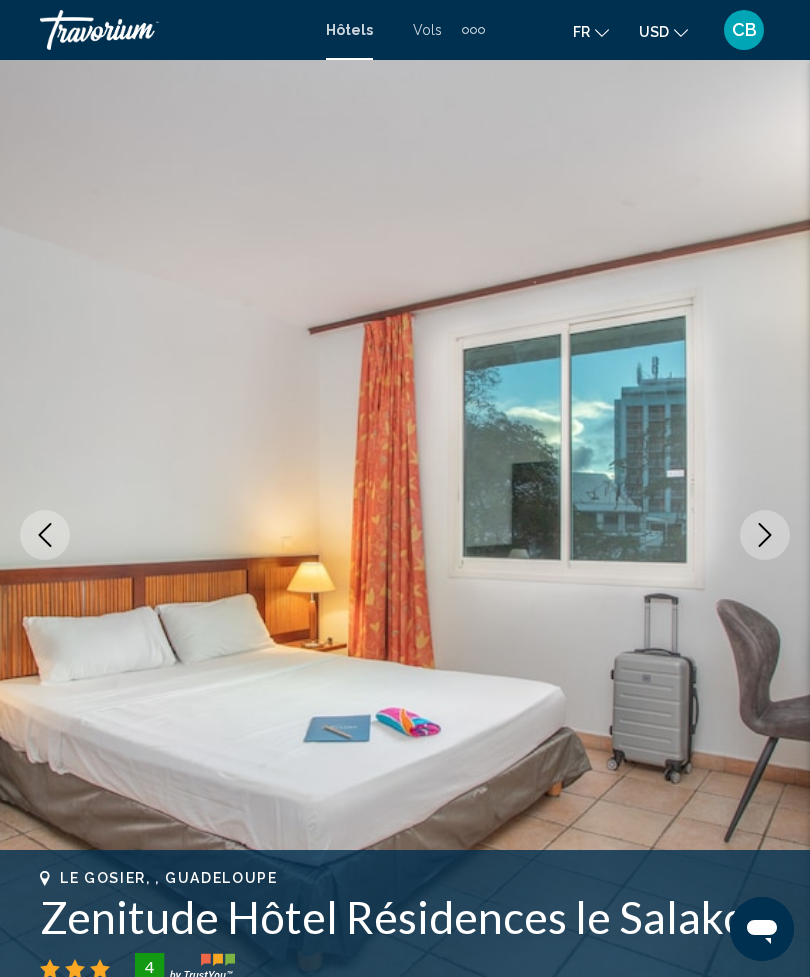 click 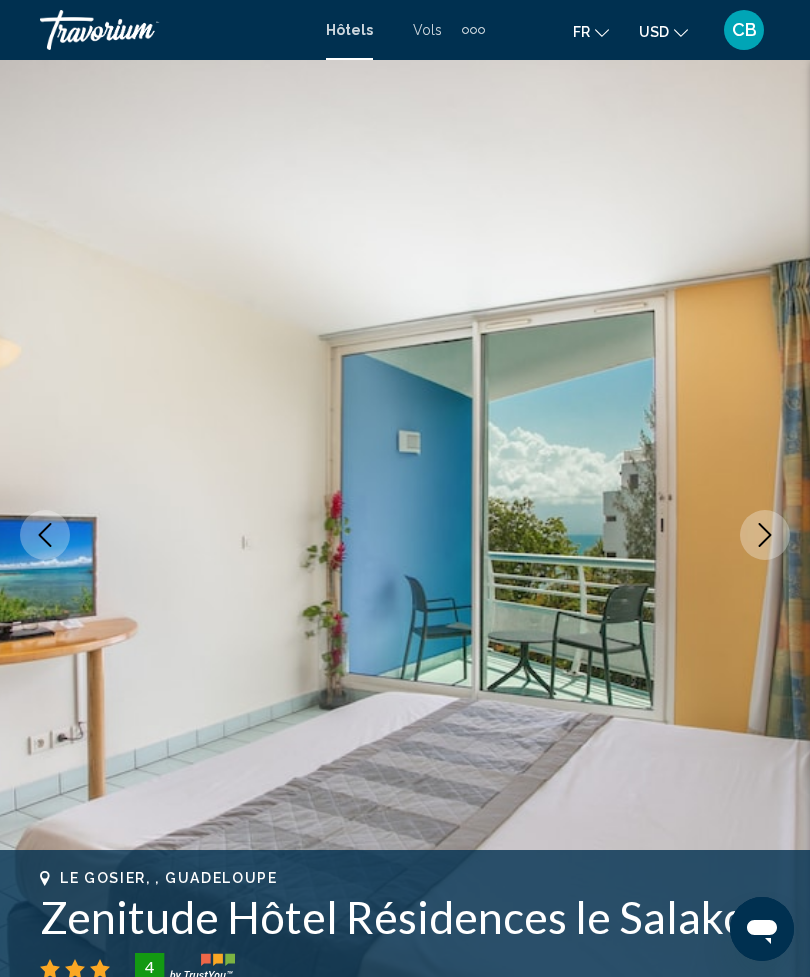click 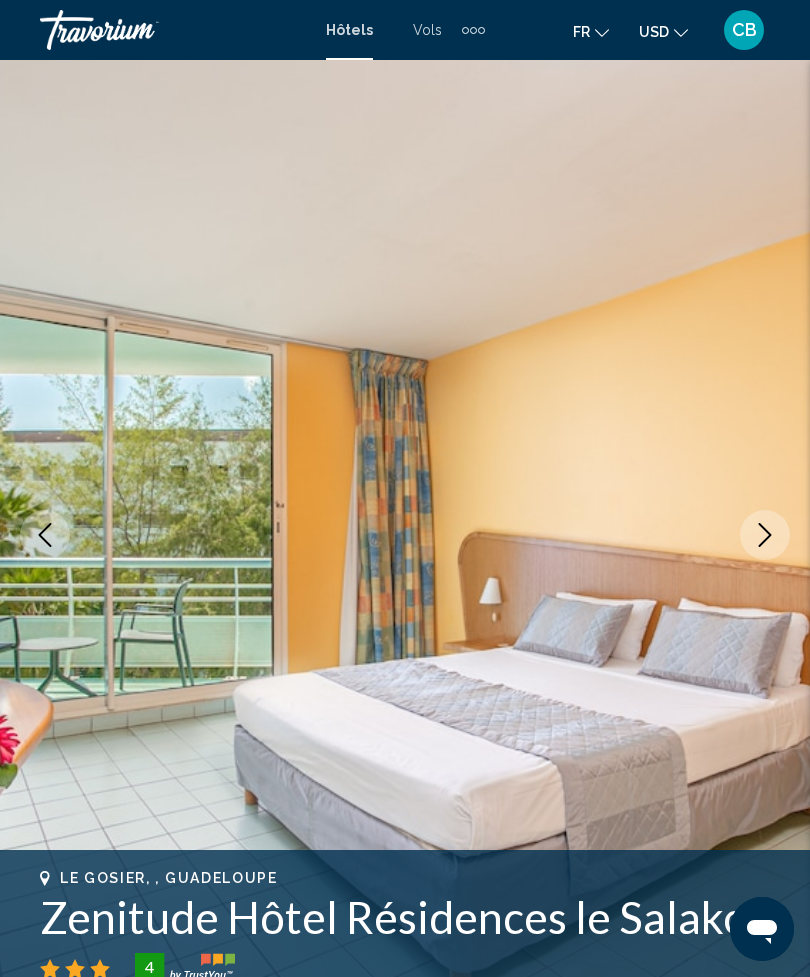 click 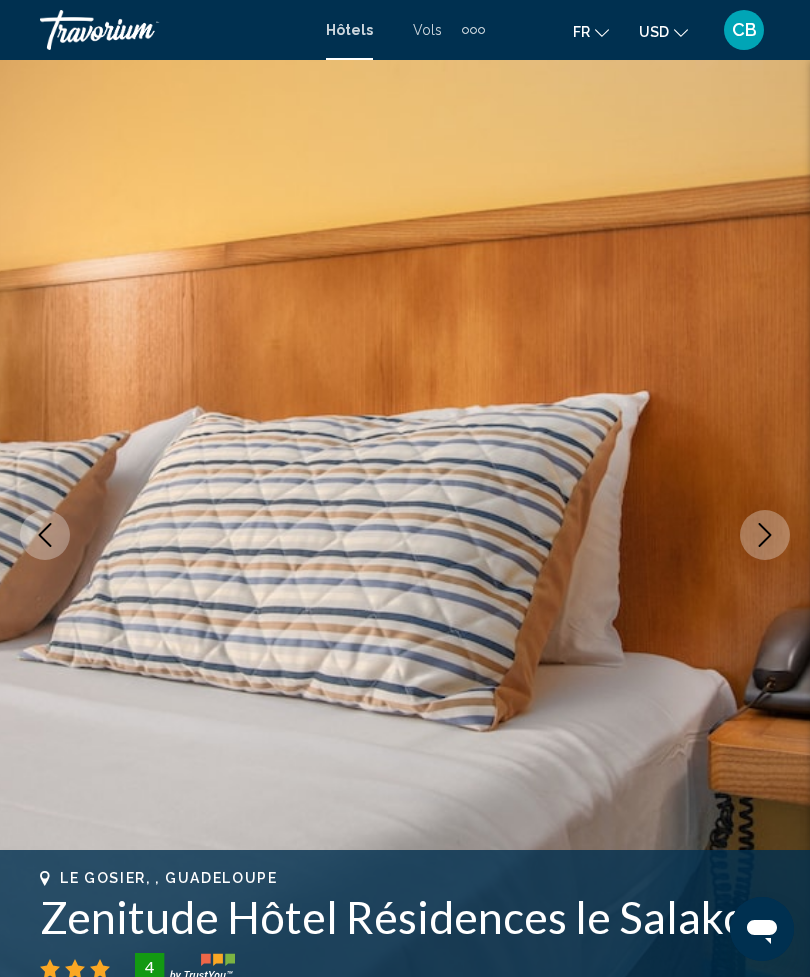 click 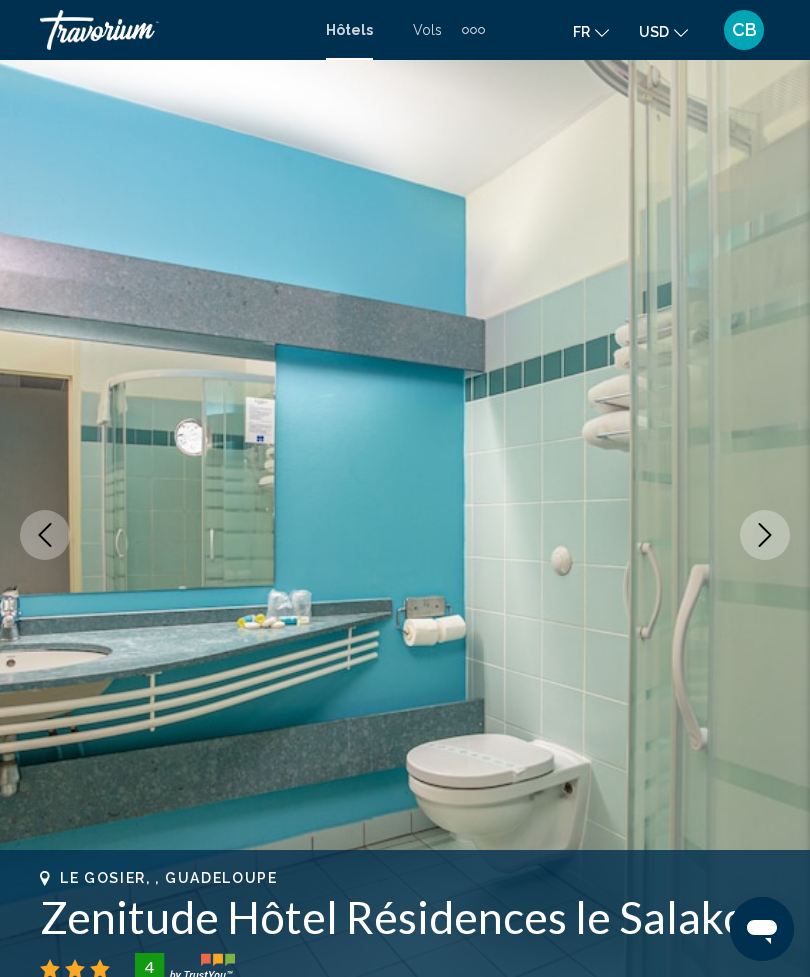 click 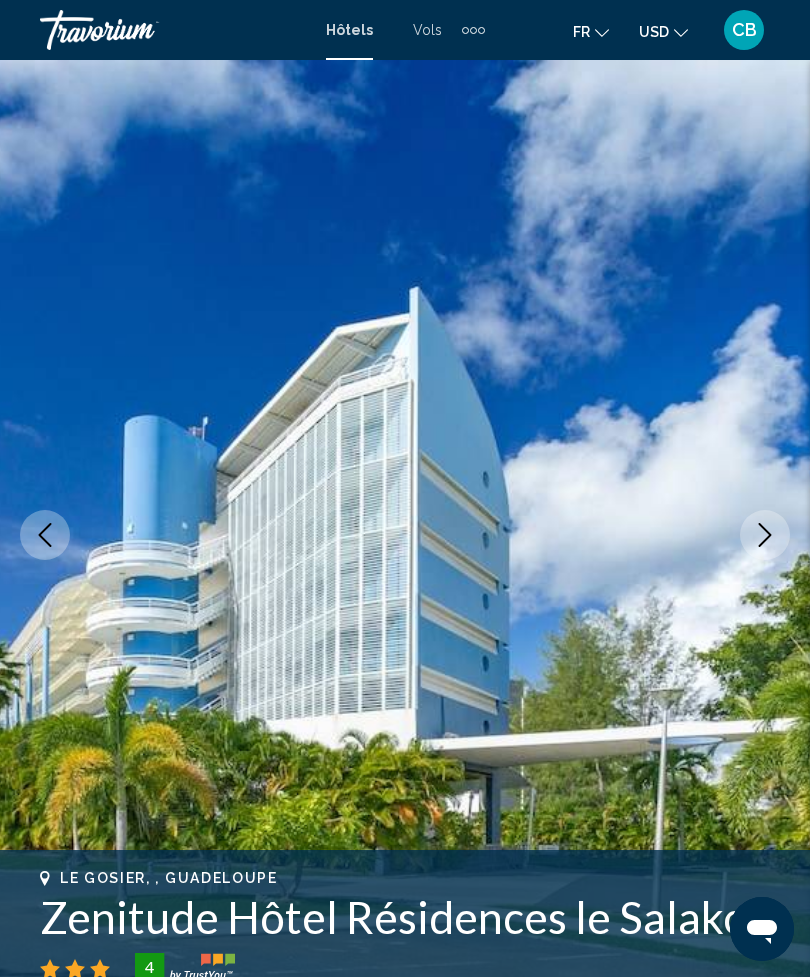 click 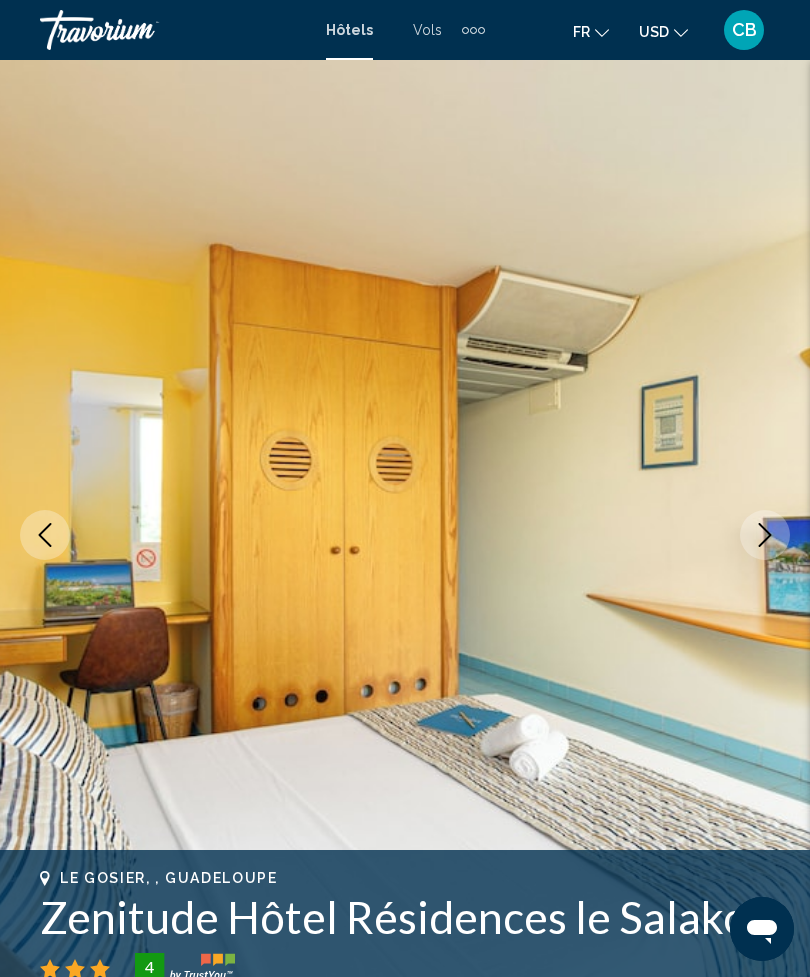 click 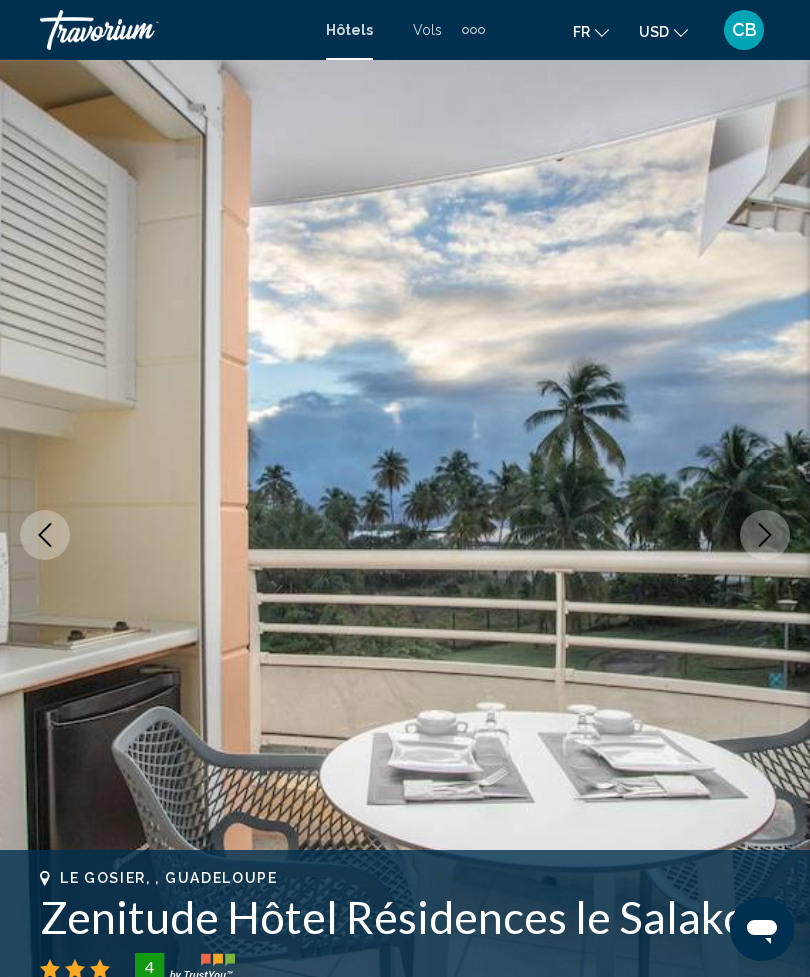 click 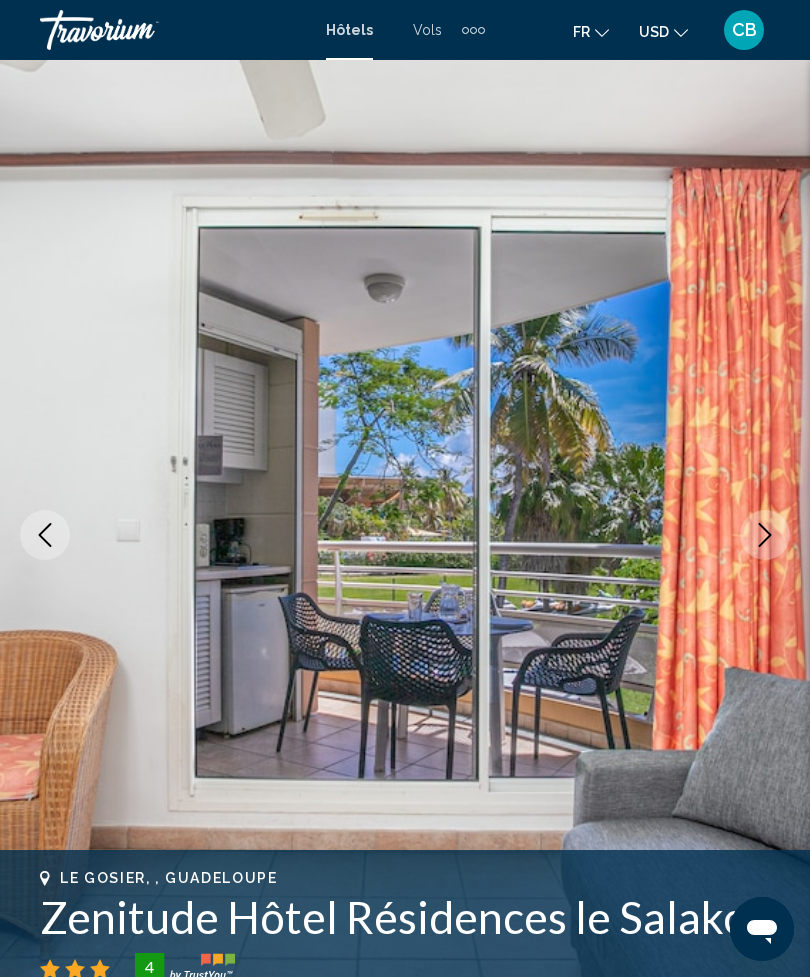 click 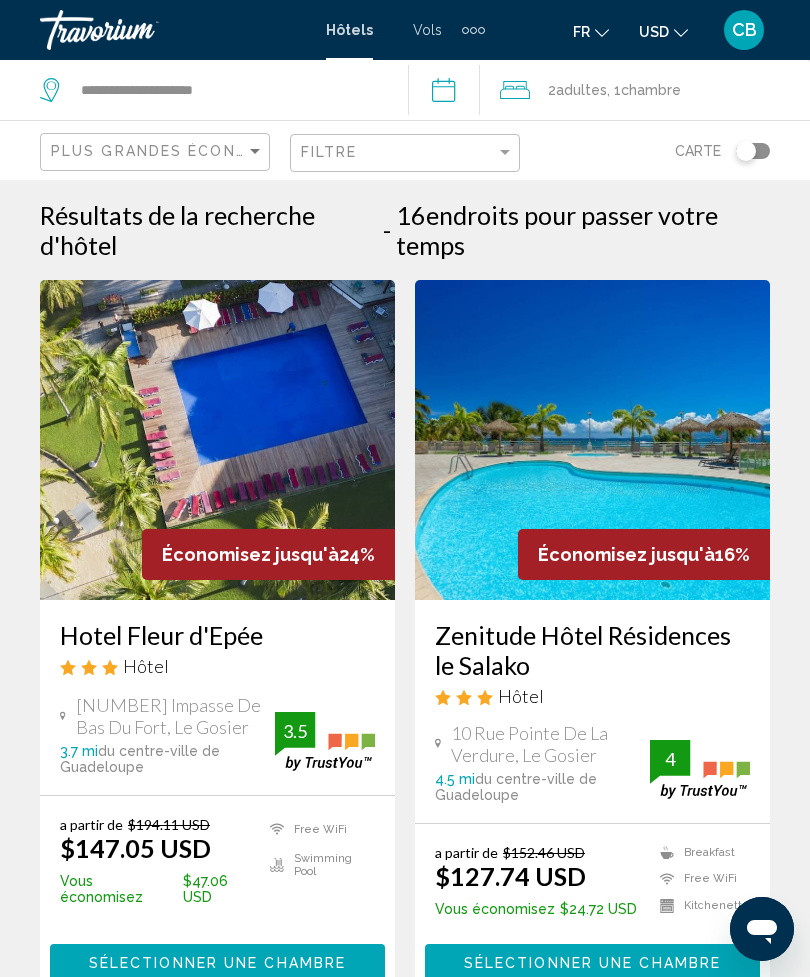 click on "**********" at bounding box center [448, 93] 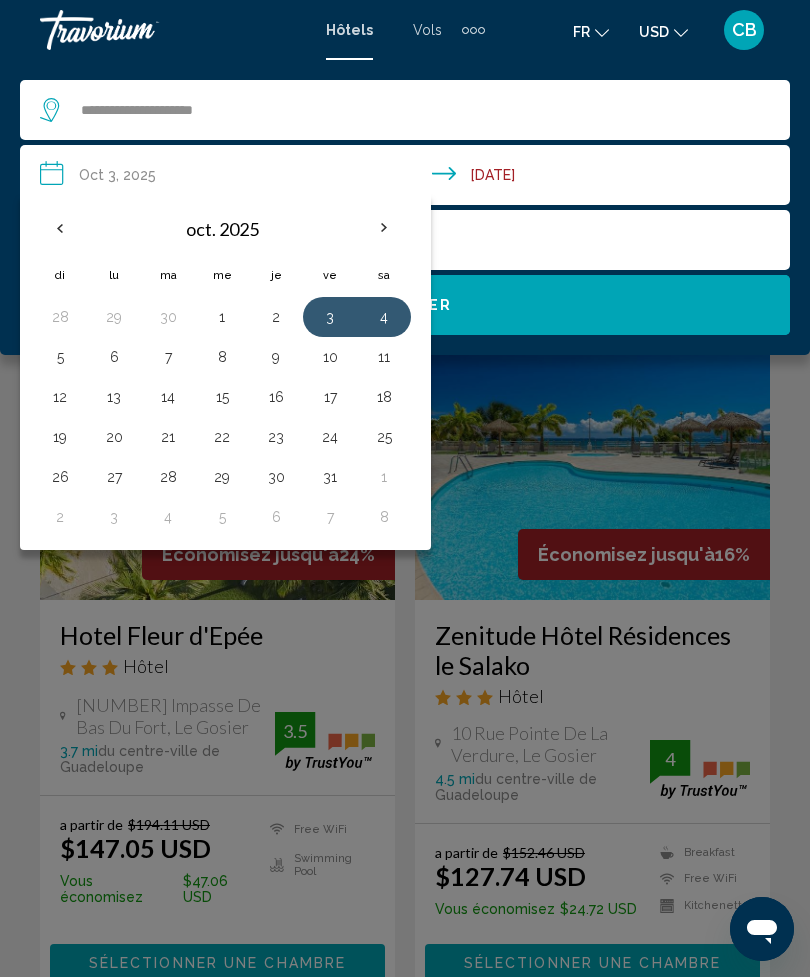 click on "4" at bounding box center (384, 317) 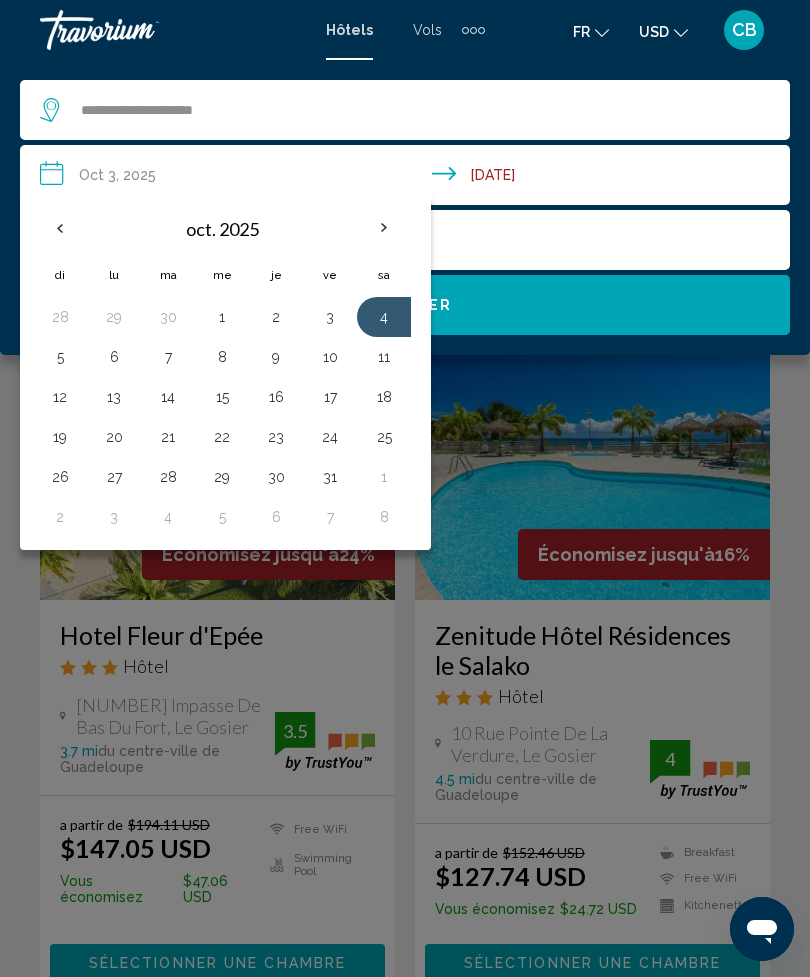click on "11" at bounding box center [384, 357] 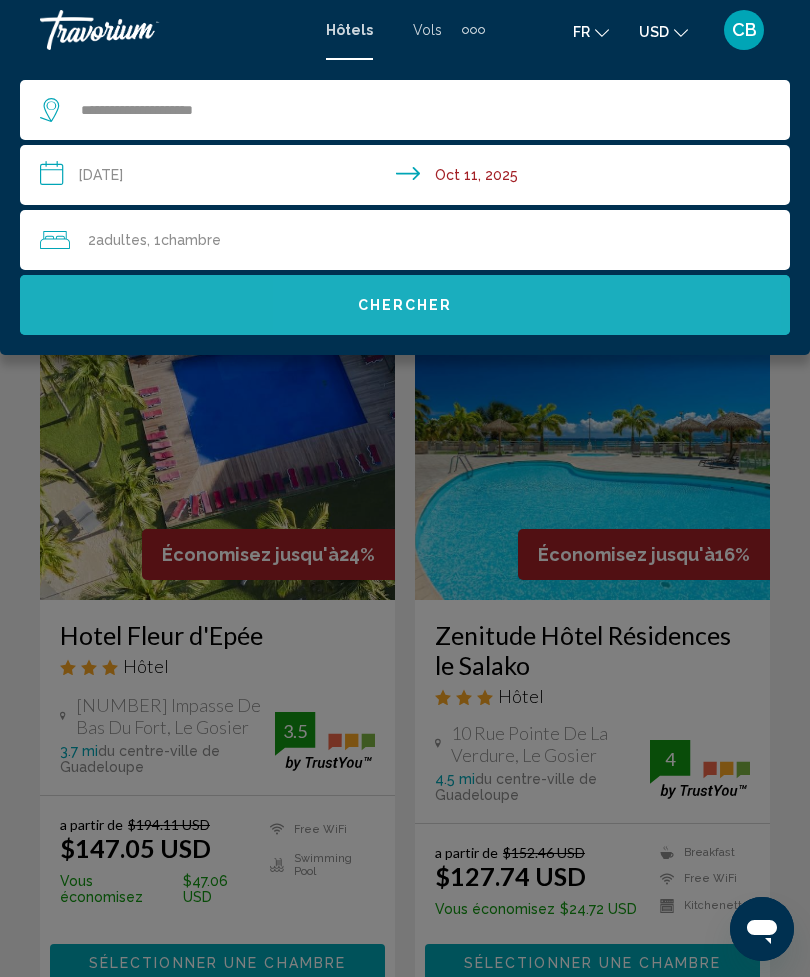 click on "Chercher" 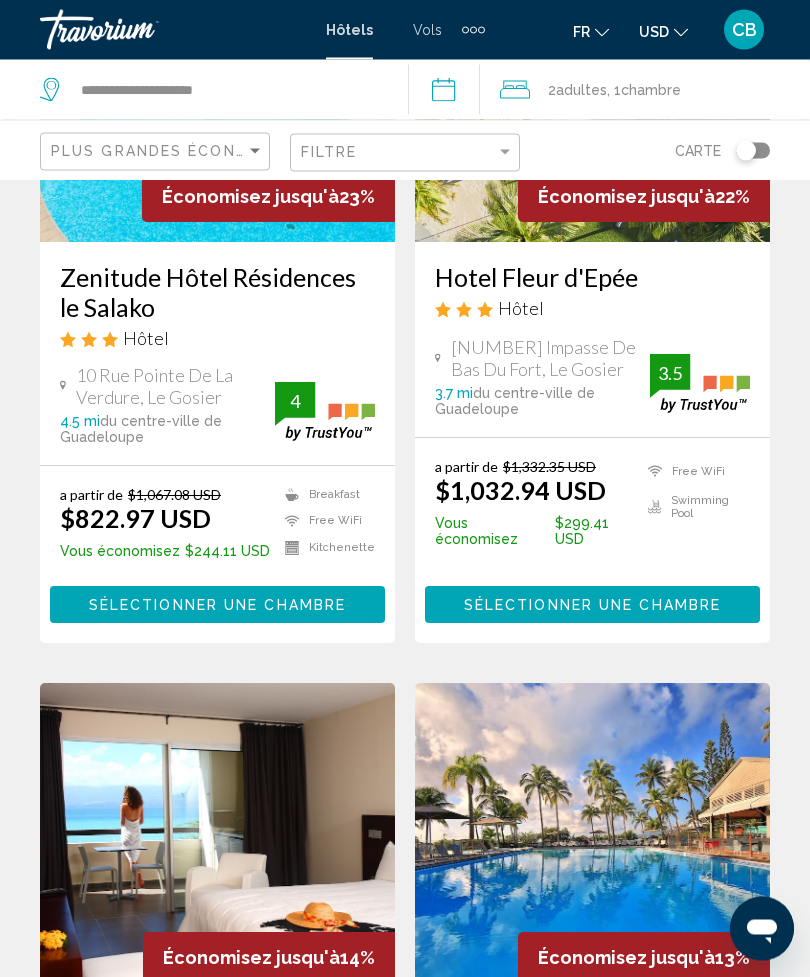 scroll, scrollTop: 0, scrollLeft: 0, axis: both 